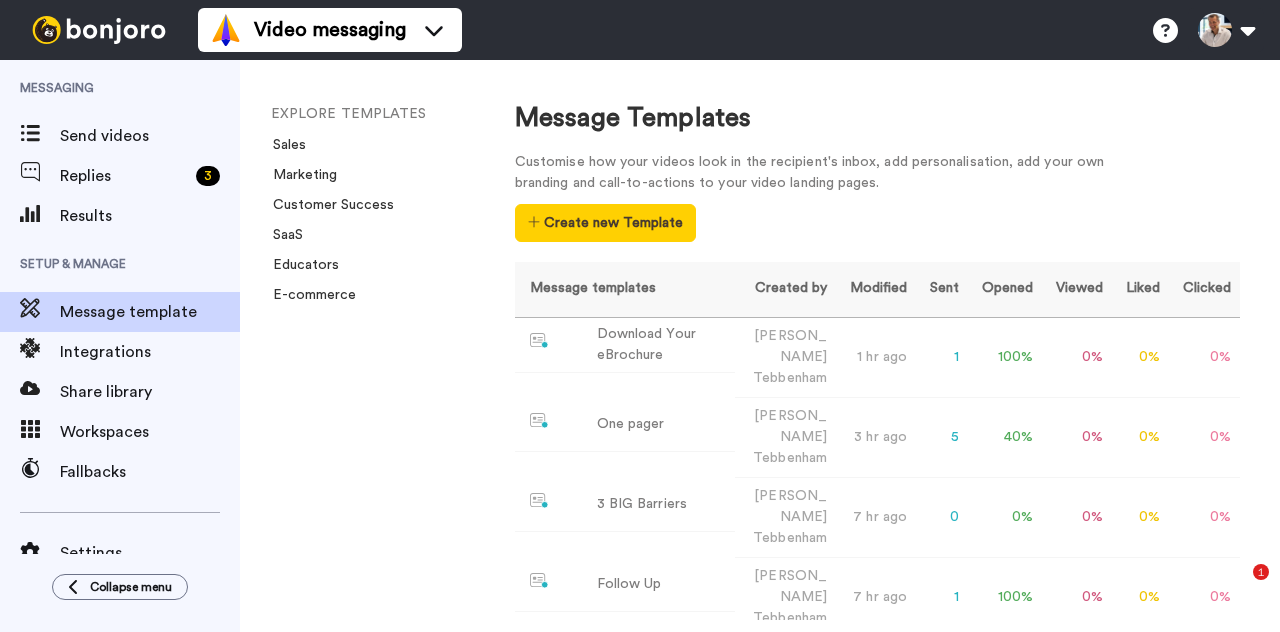 scroll, scrollTop: 0, scrollLeft: 0, axis: both 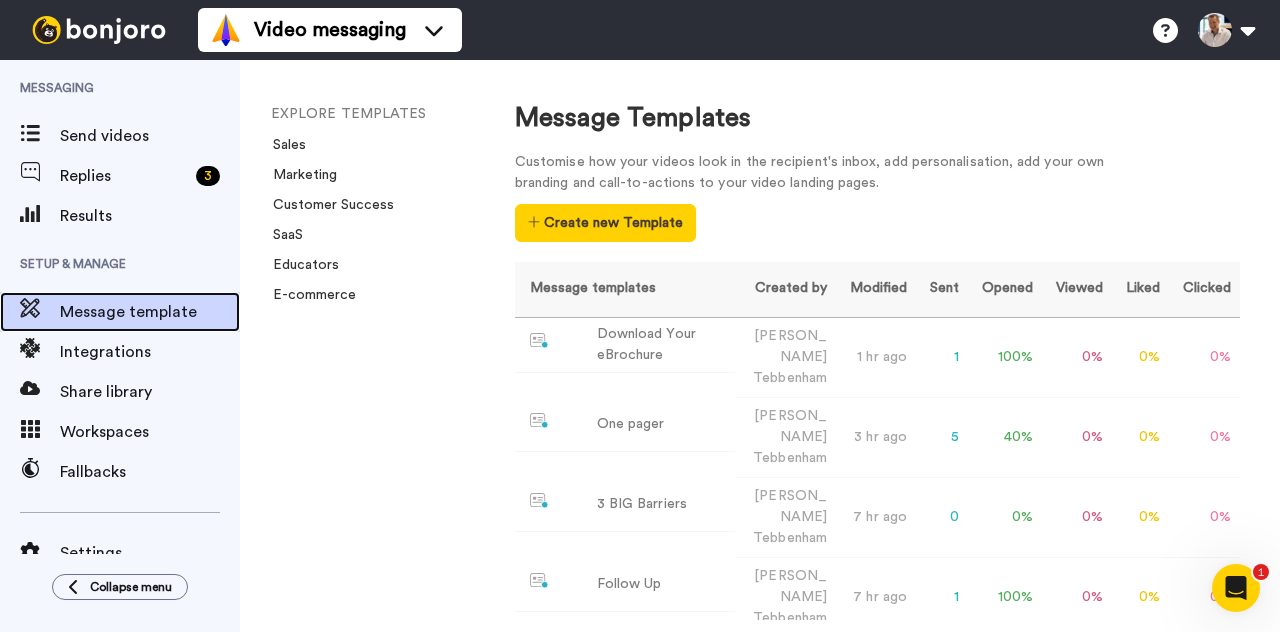 click on "Message template" at bounding box center (150, 312) 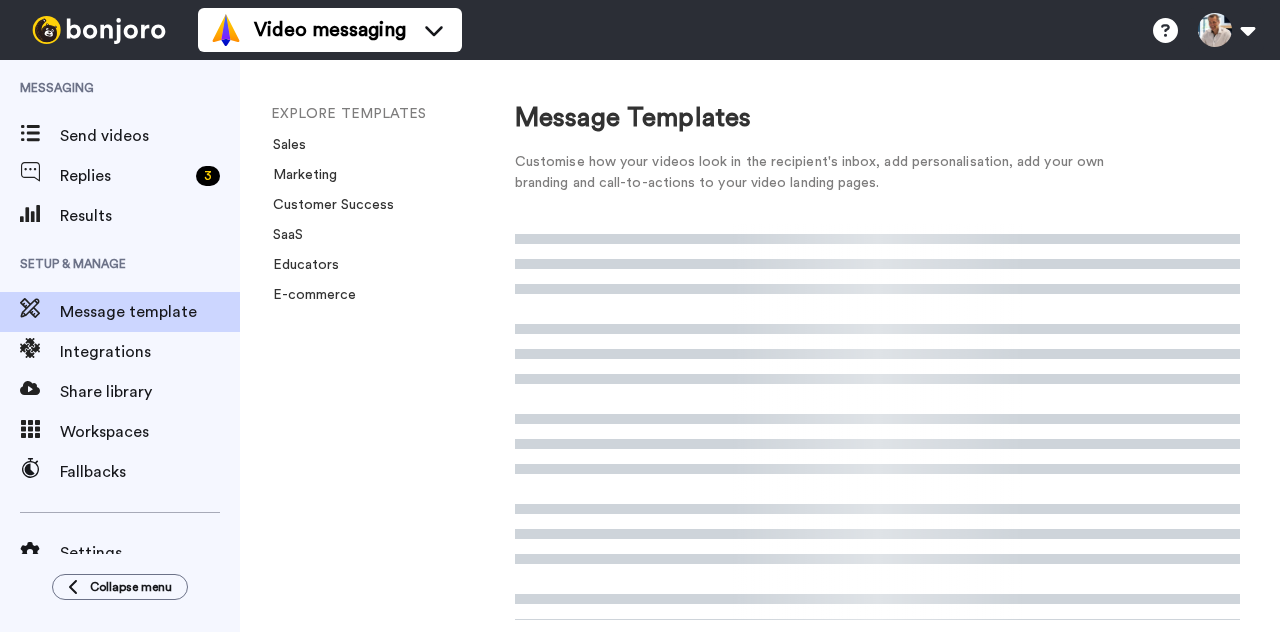 scroll, scrollTop: 0, scrollLeft: 0, axis: both 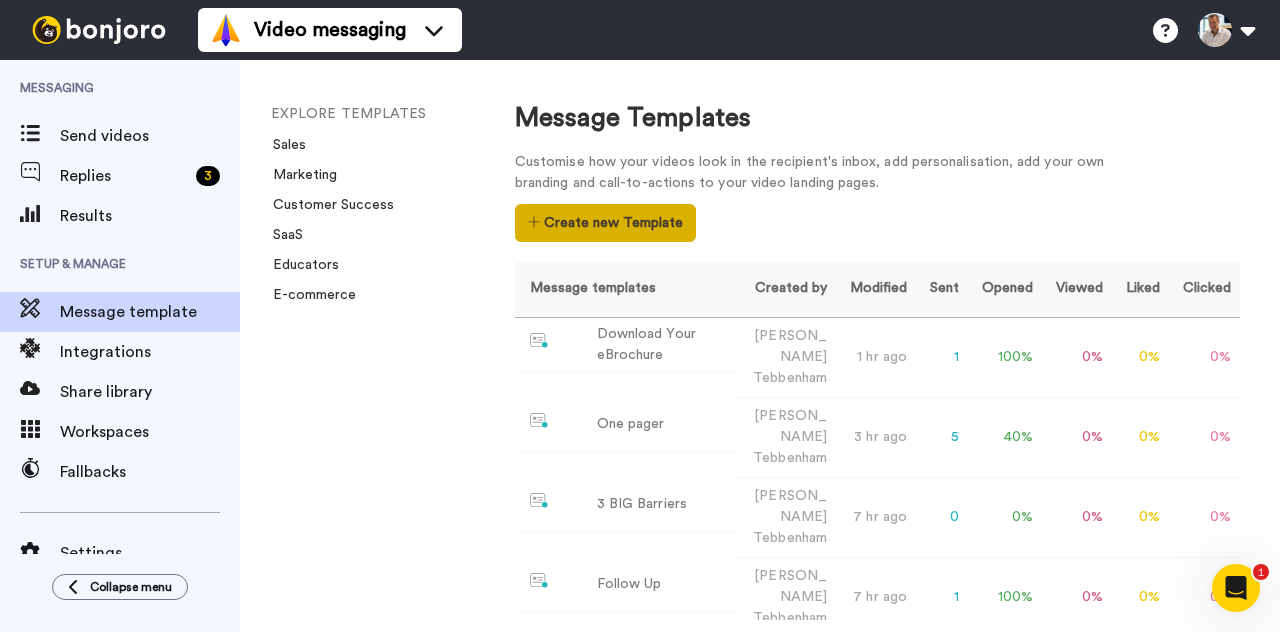 click on "Create new Template" at bounding box center [605, 223] 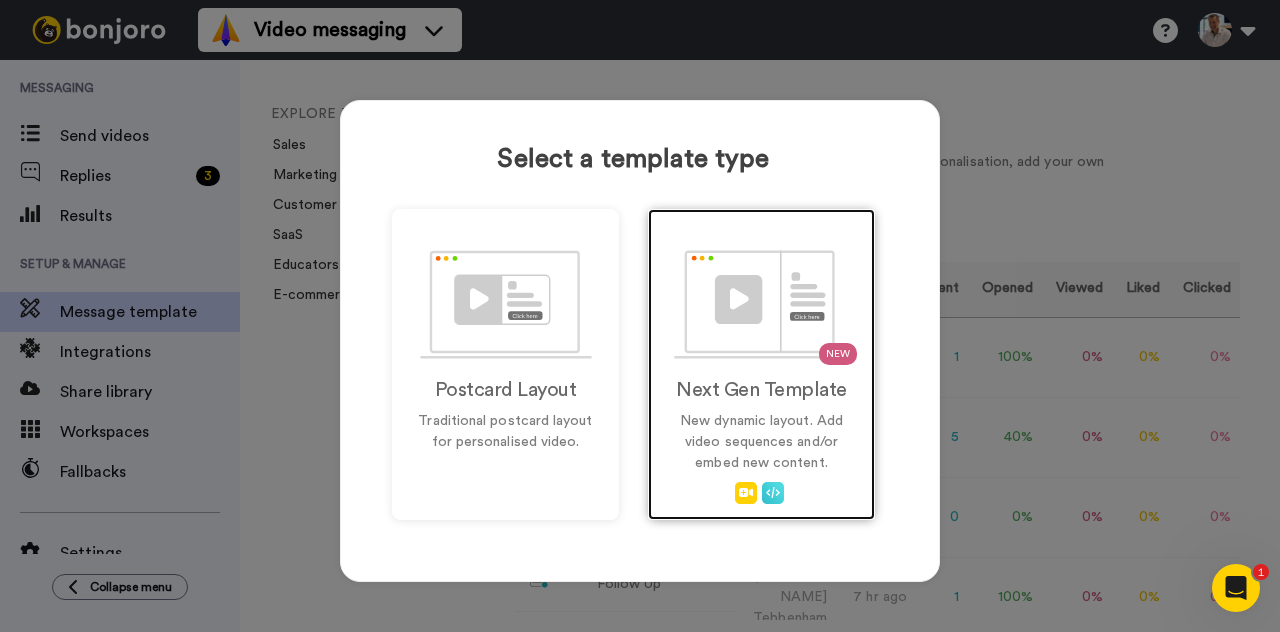click on "Next Gen Template" at bounding box center [761, 390] 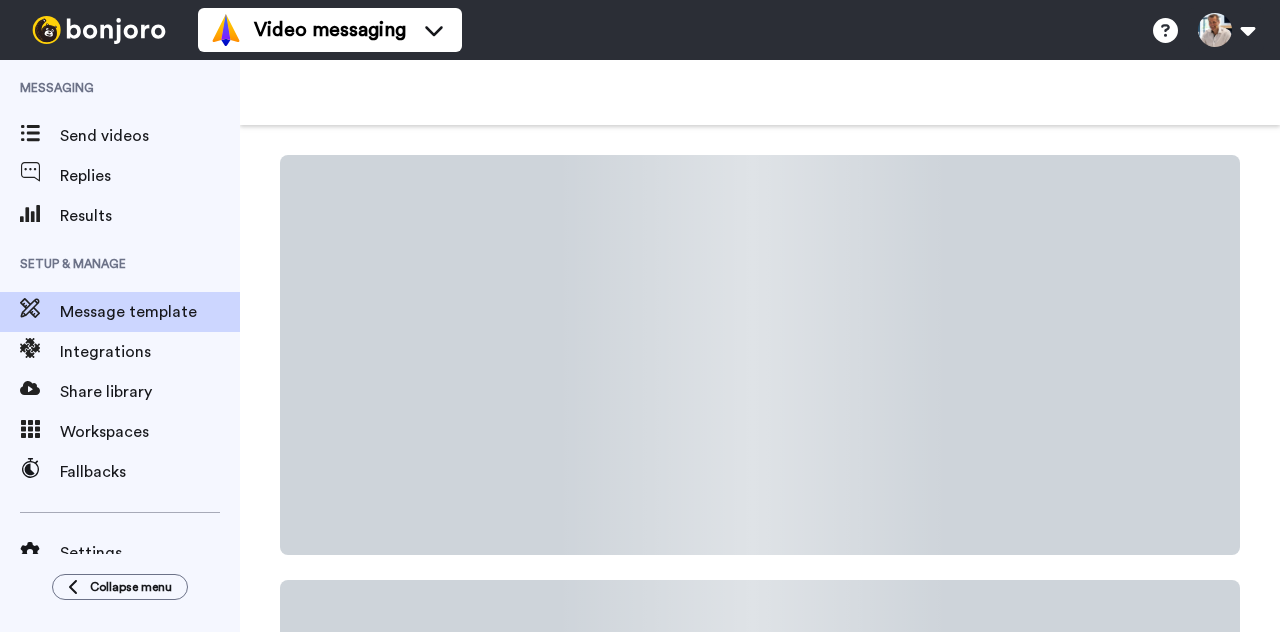 scroll, scrollTop: 0, scrollLeft: 0, axis: both 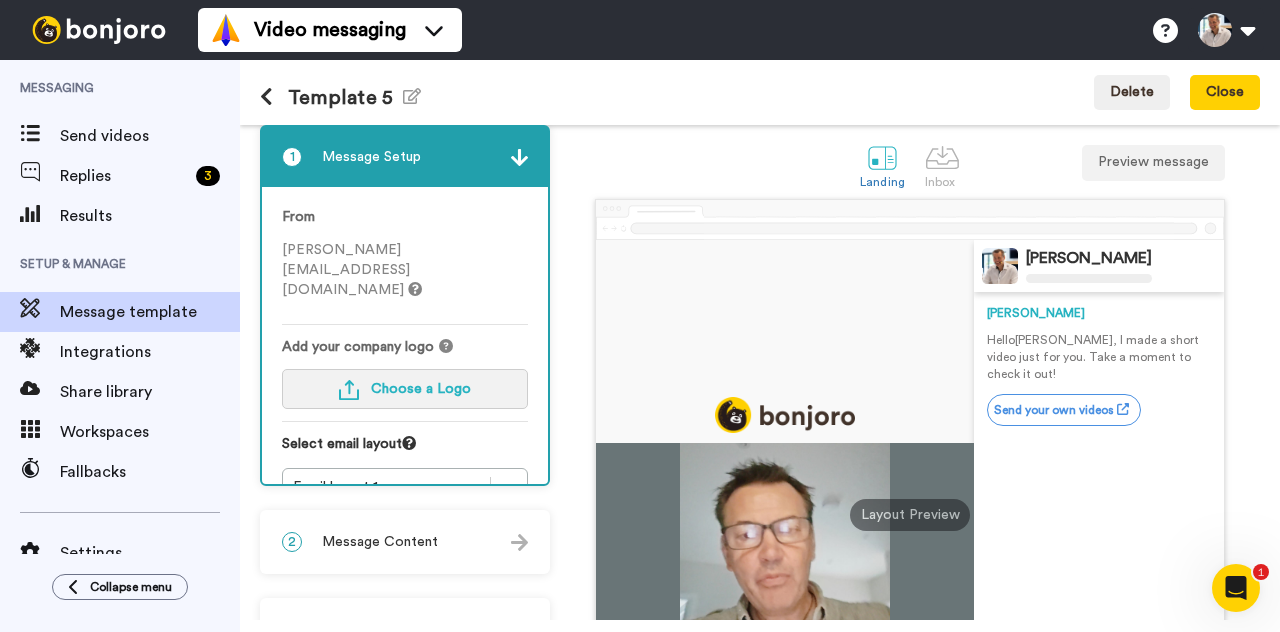 click on "Choose a Logo" at bounding box center [405, 389] 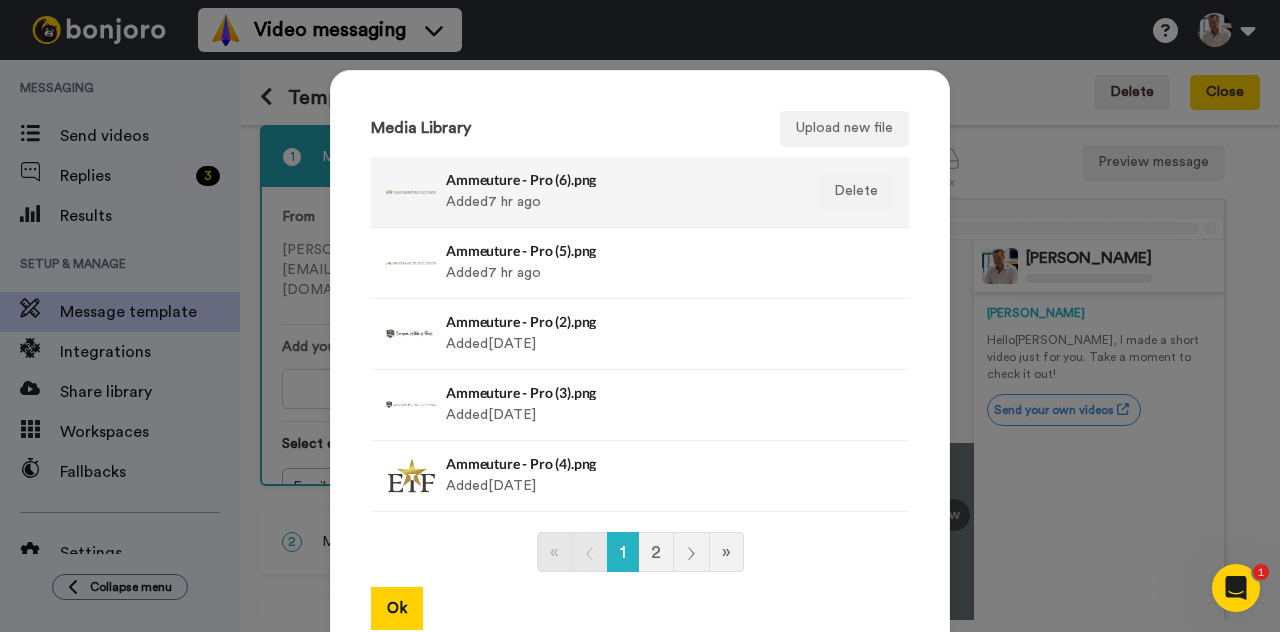 click on "Ammeuture - Pro (6).png Added  7 hr ago" at bounding box center [618, 192] 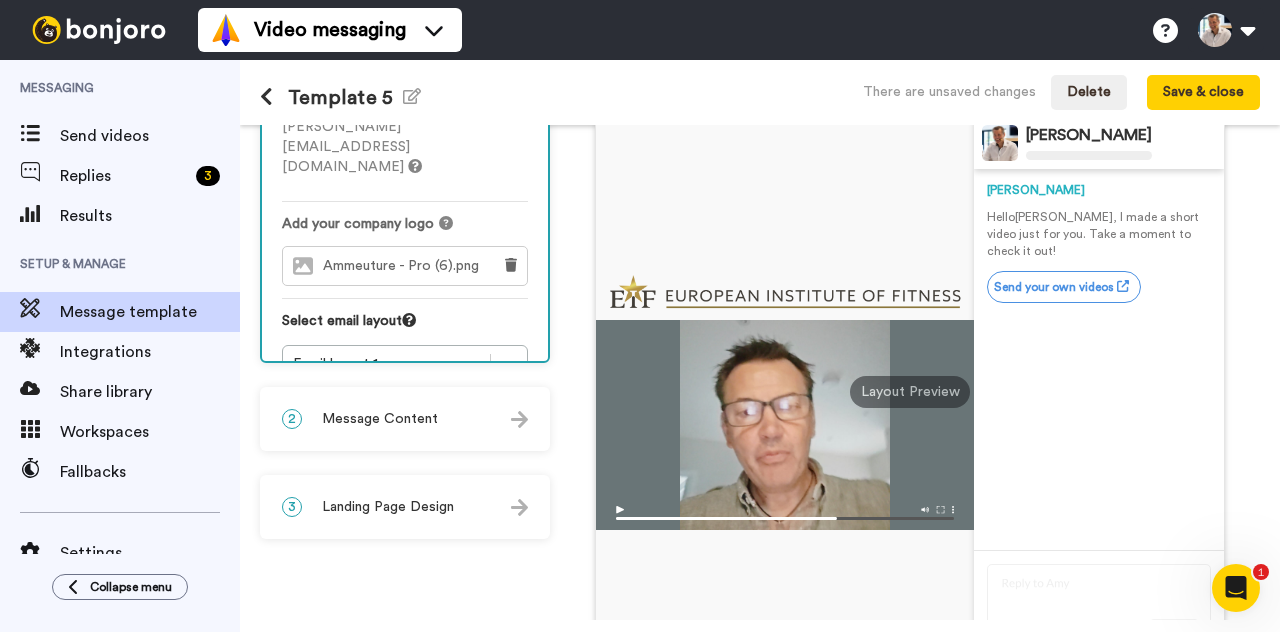 scroll, scrollTop: 139, scrollLeft: 0, axis: vertical 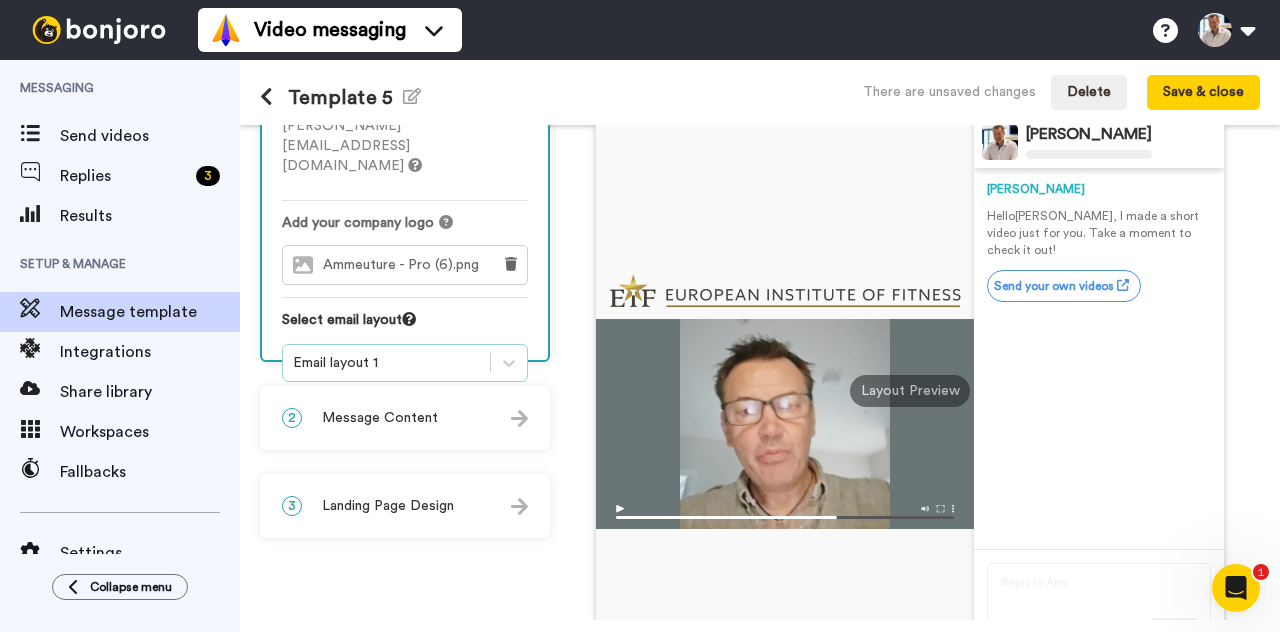 click on "Email layout 1" at bounding box center [386, 363] 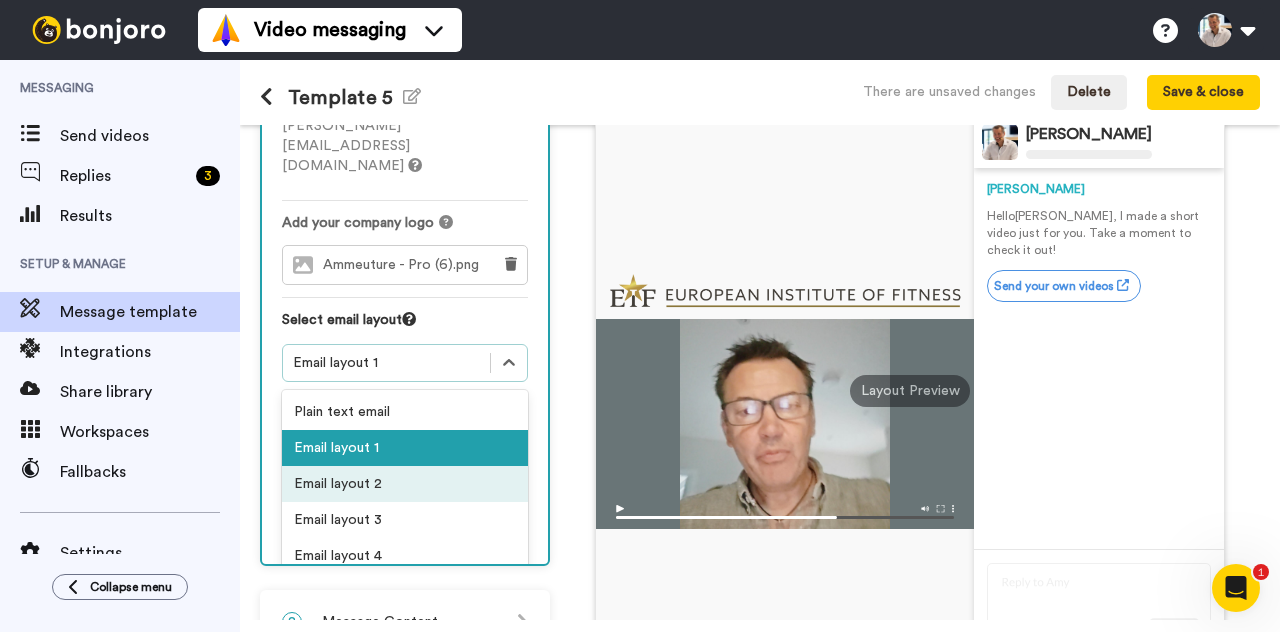 click on "Email layout 2" at bounding box center (405, 484) 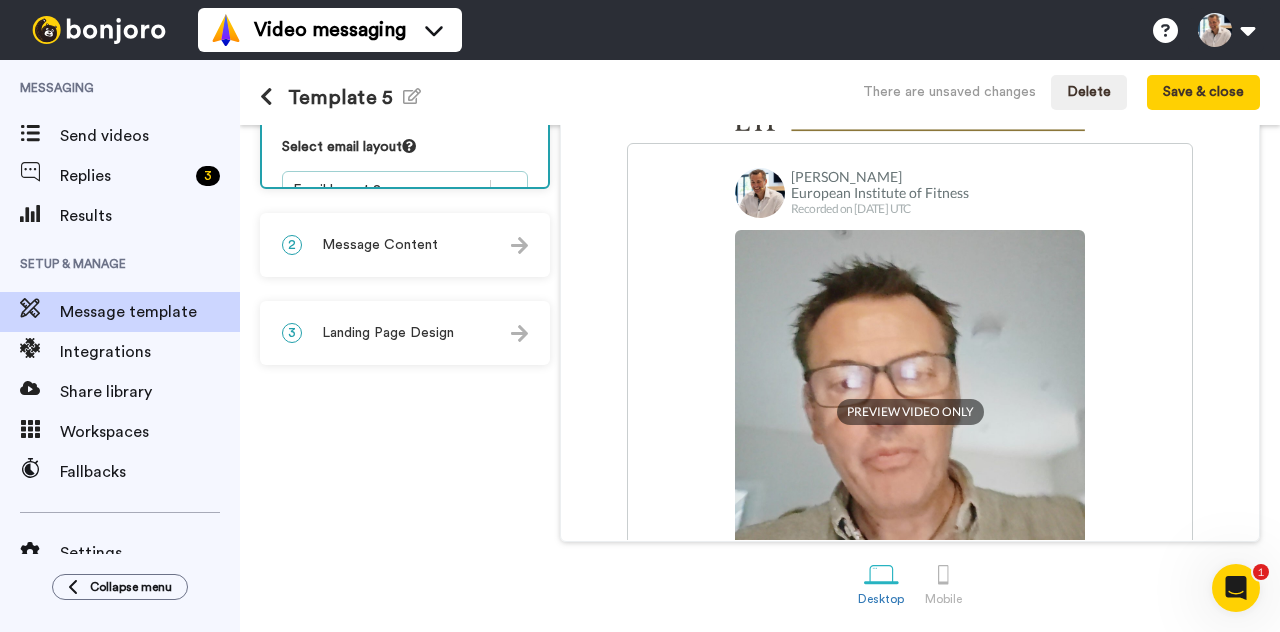 scroll, scrollTop: 313, scrollLeft: 0, axis: vertical 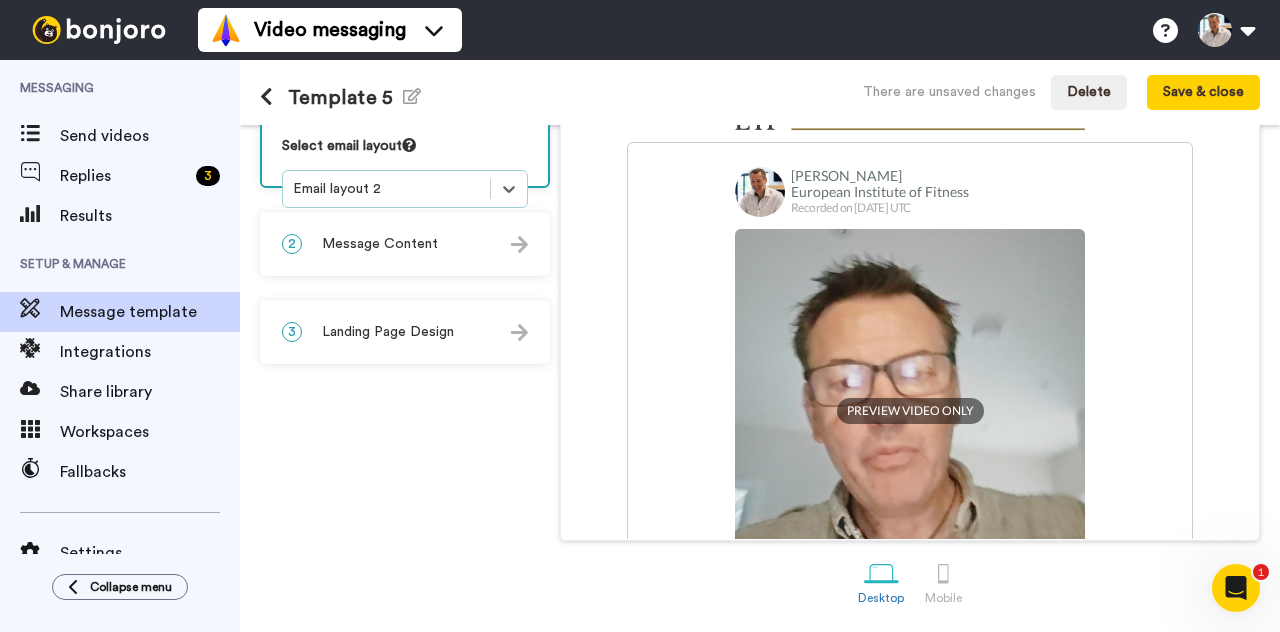 click on "Message Content" at bounding box center [380, 244] 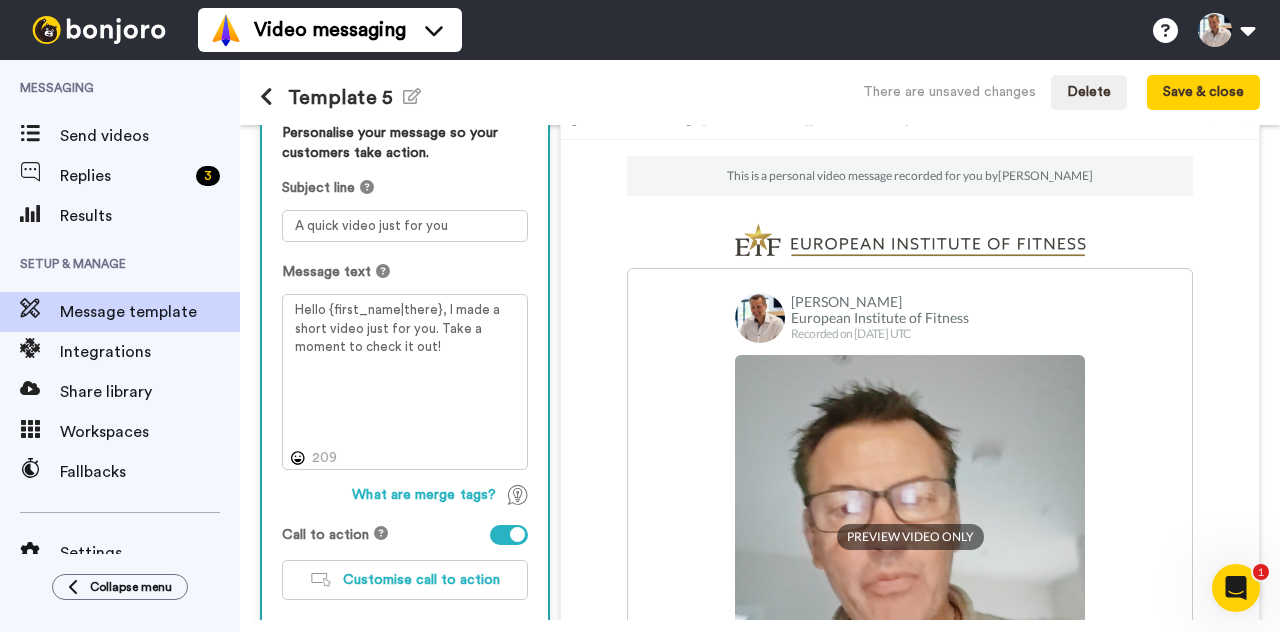 scroll, scrollTop: 176, scrollLeft: 0, axis: vertical 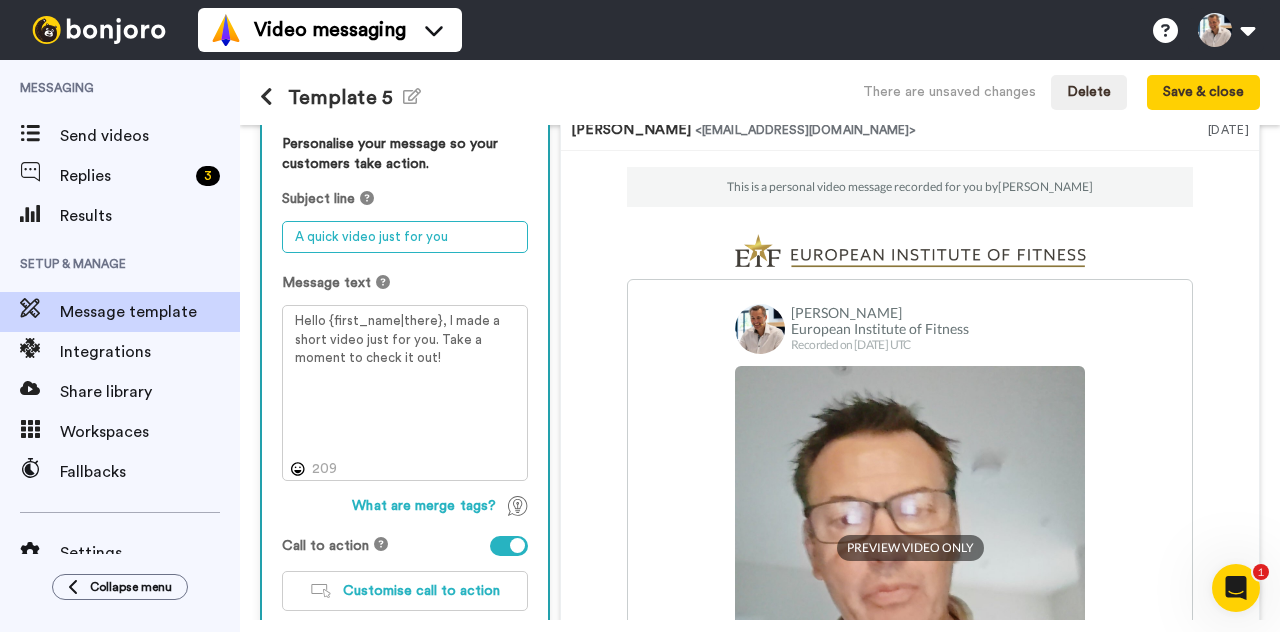 click on "A quick video just for you" at bounding box center (405, 237) 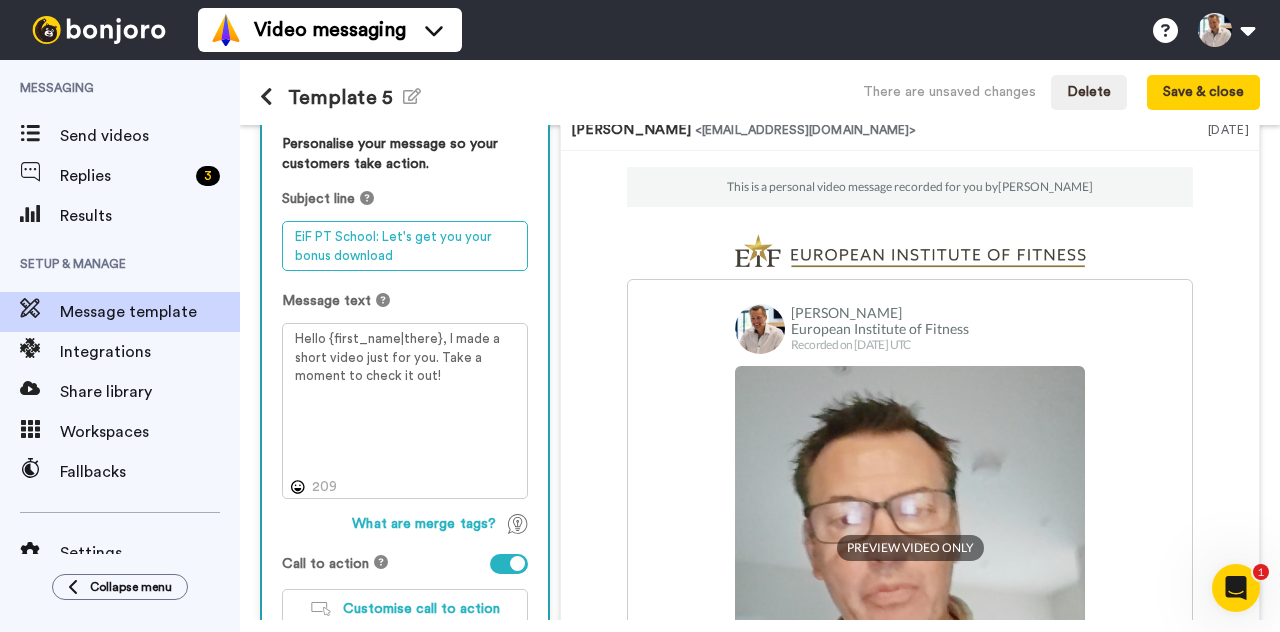type on "EiF PT School: Let's get you your bonus download" 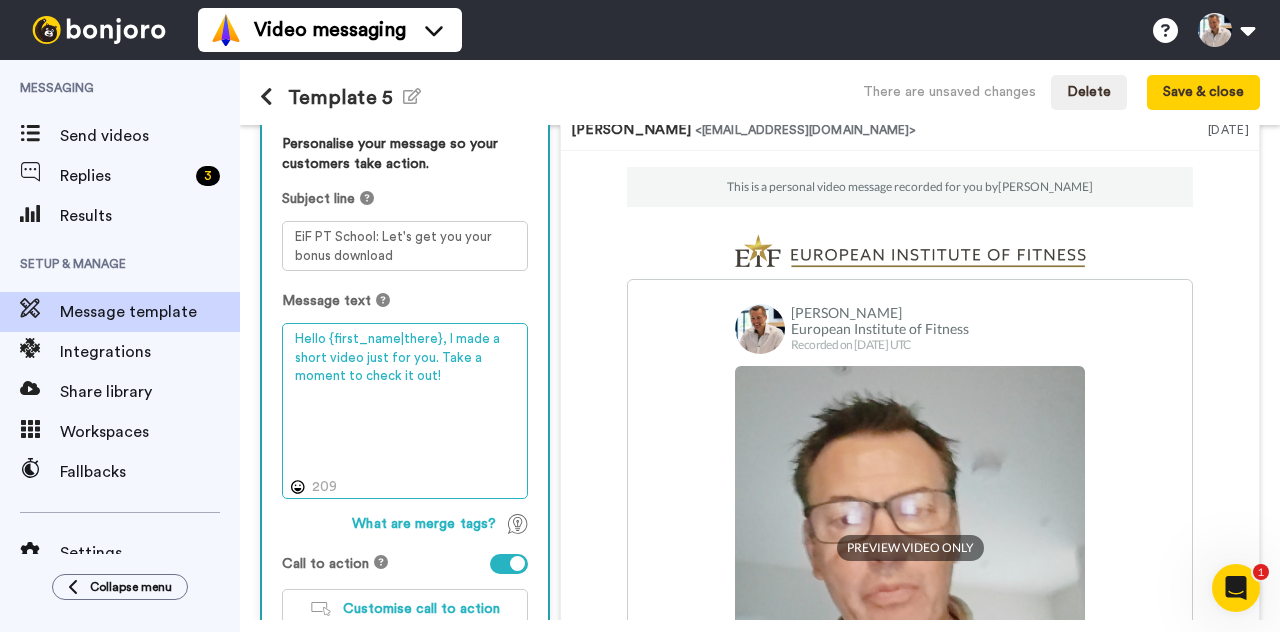 click on "Hello {first_name|there}, I made a short video just for you. Take a moment to check it out!" at bounding box center [405, 410] 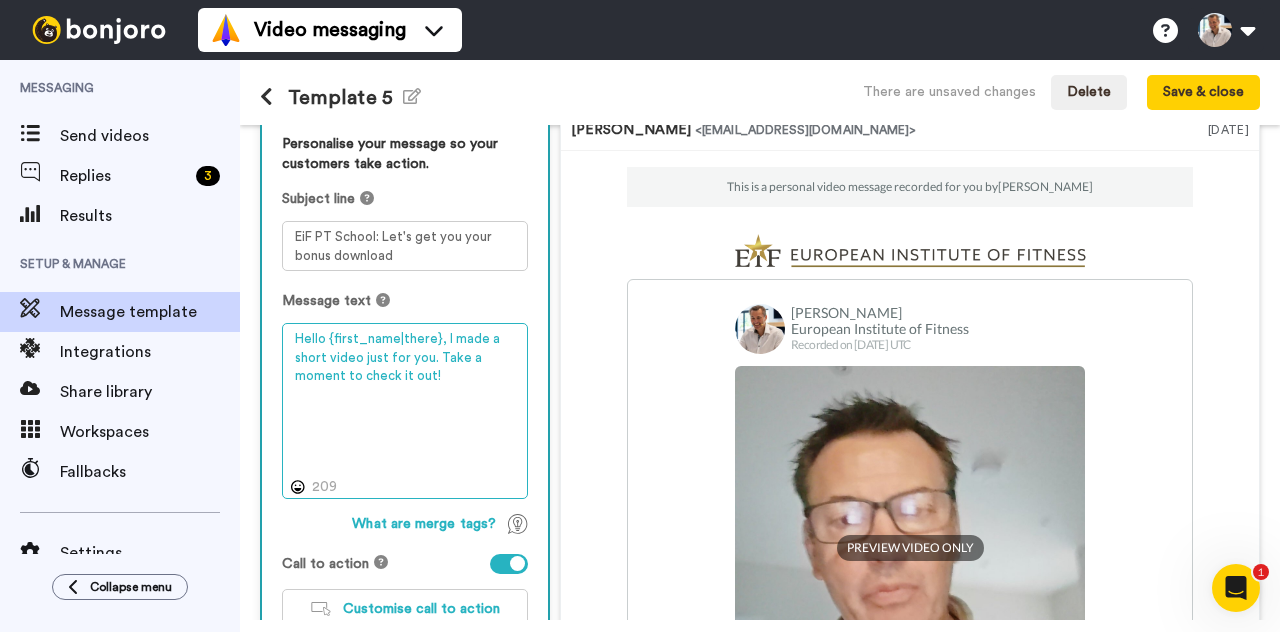 drag, startPoint x: 430, startPoint y: 374, endPoint x: 452, endPoint y: 335, distance: 44.777225 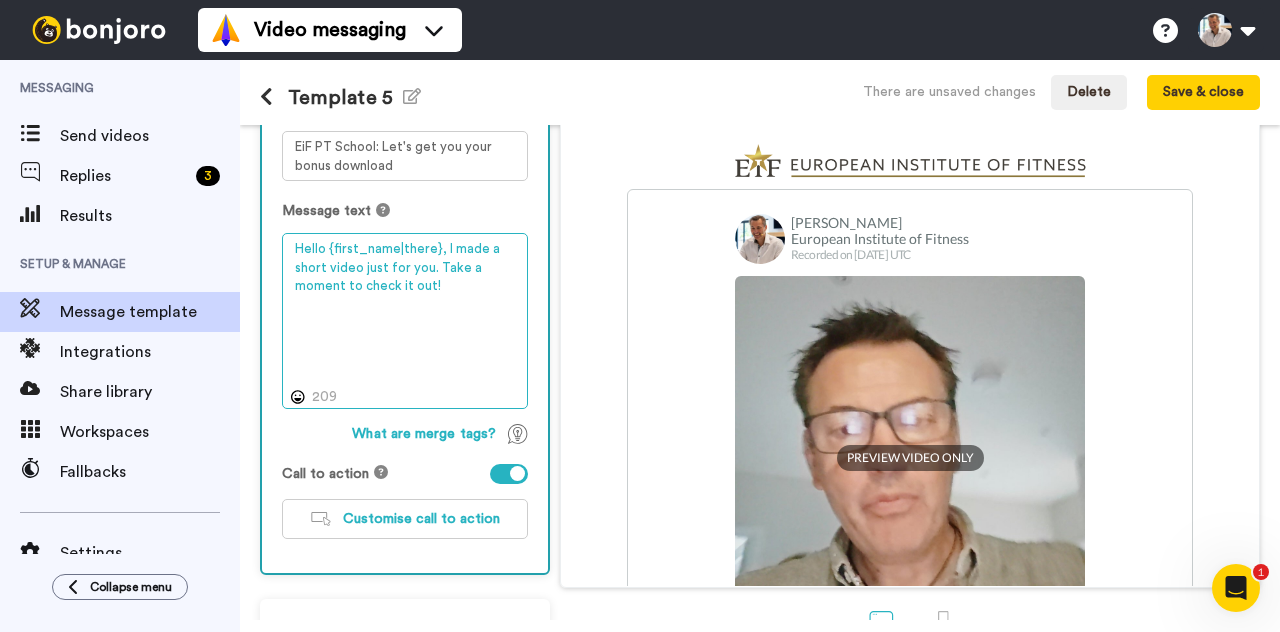 scroll, scrollTop: 324, scrollLeft: 0, axis: vertical 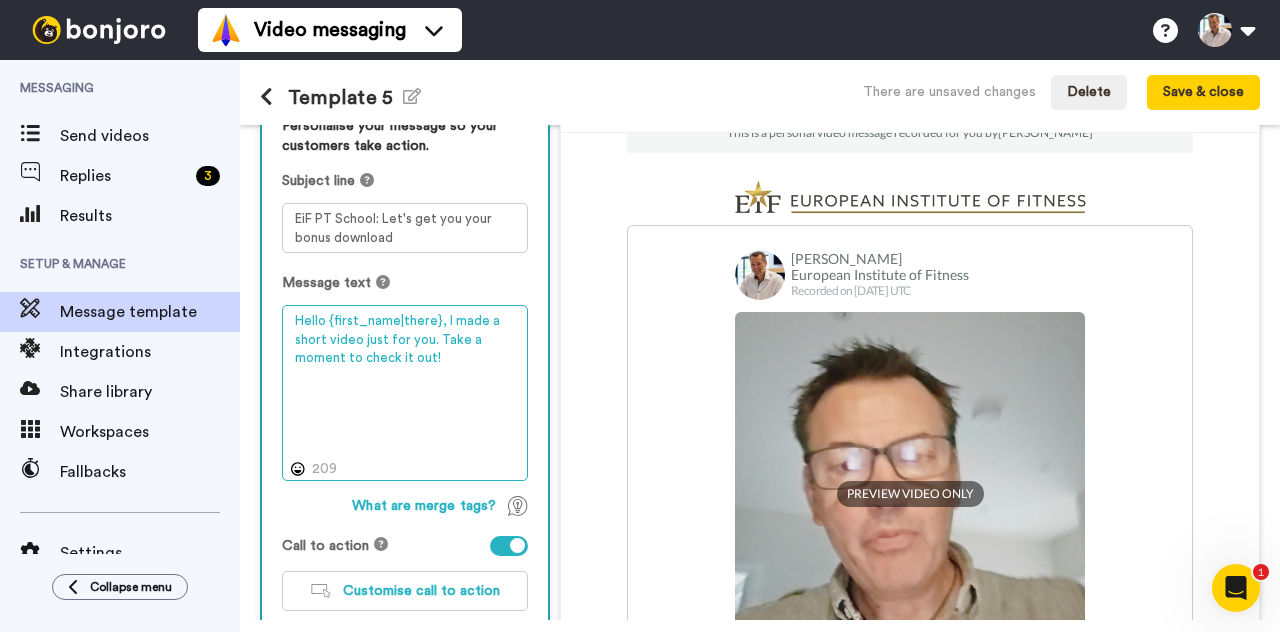 click on "Hello {first_name|there}, I made a short video just for you. Take a moment to check it out!" at bounding box center [405, 392] 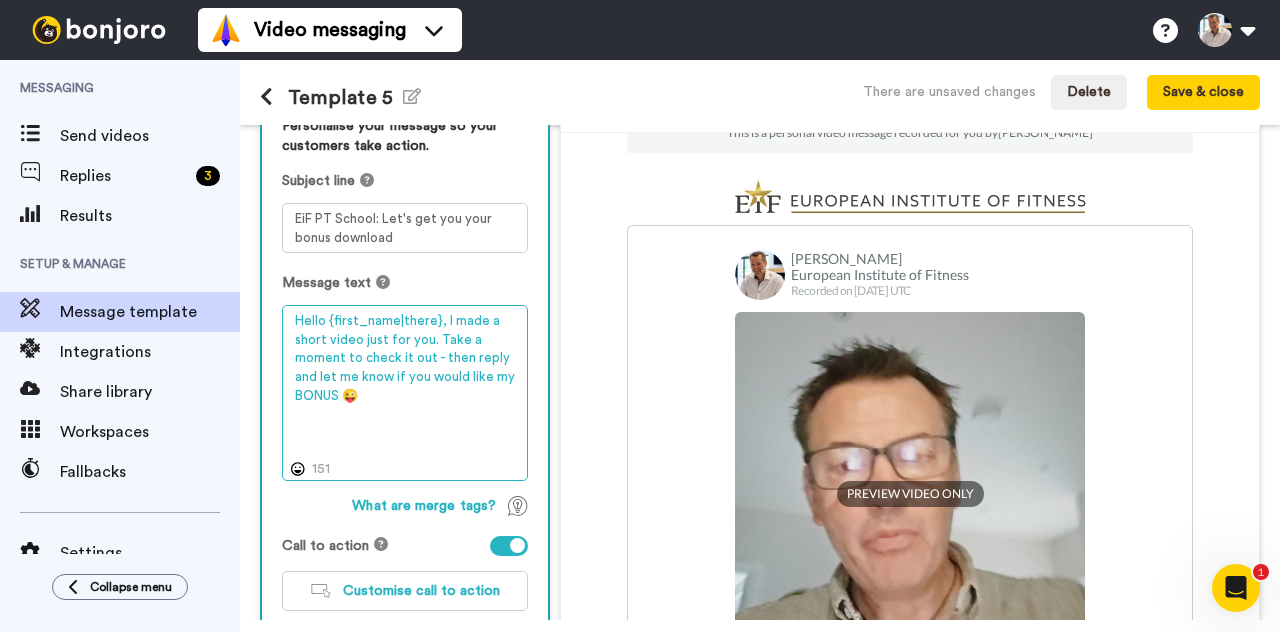 click on "Hello {first_name|there}, I made a short video just for you. Take a moment to check it out - then reply and let me know if you would like my BONUS 😜" at bounding box center (405, 392) 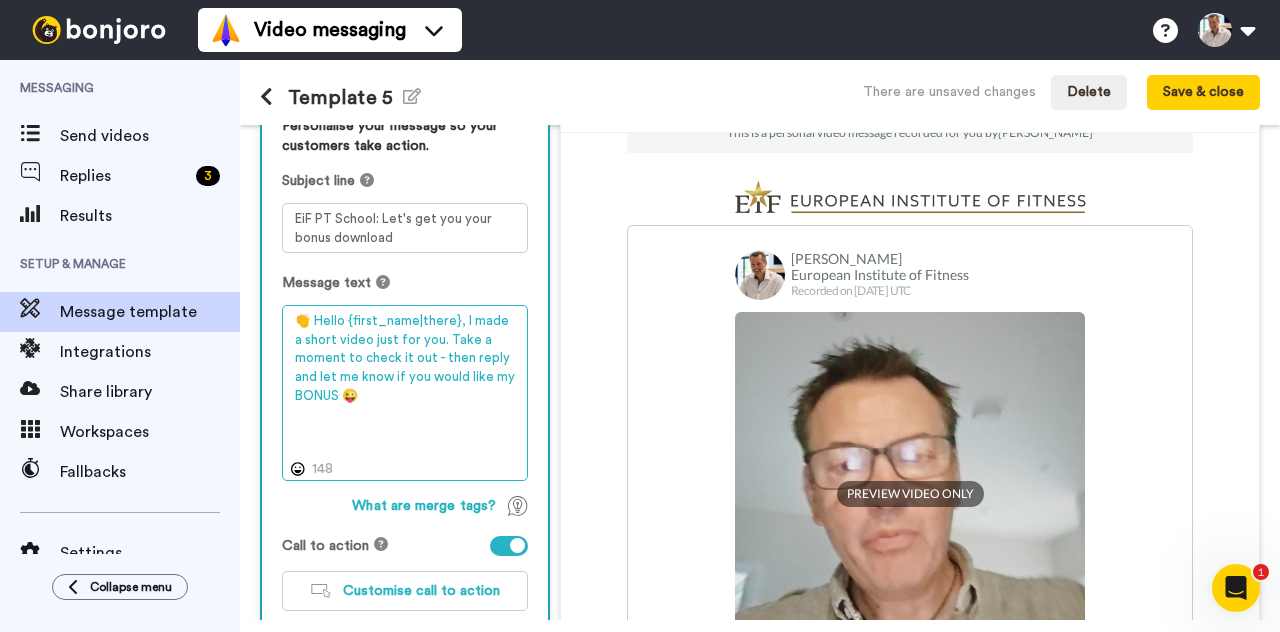 click on "👏 Hello {first_name|there}, I made a short video just for you. Take a moment to check it out - then reply and let me know if you would like my BONUS 😜" at bounding box center (405, 392) 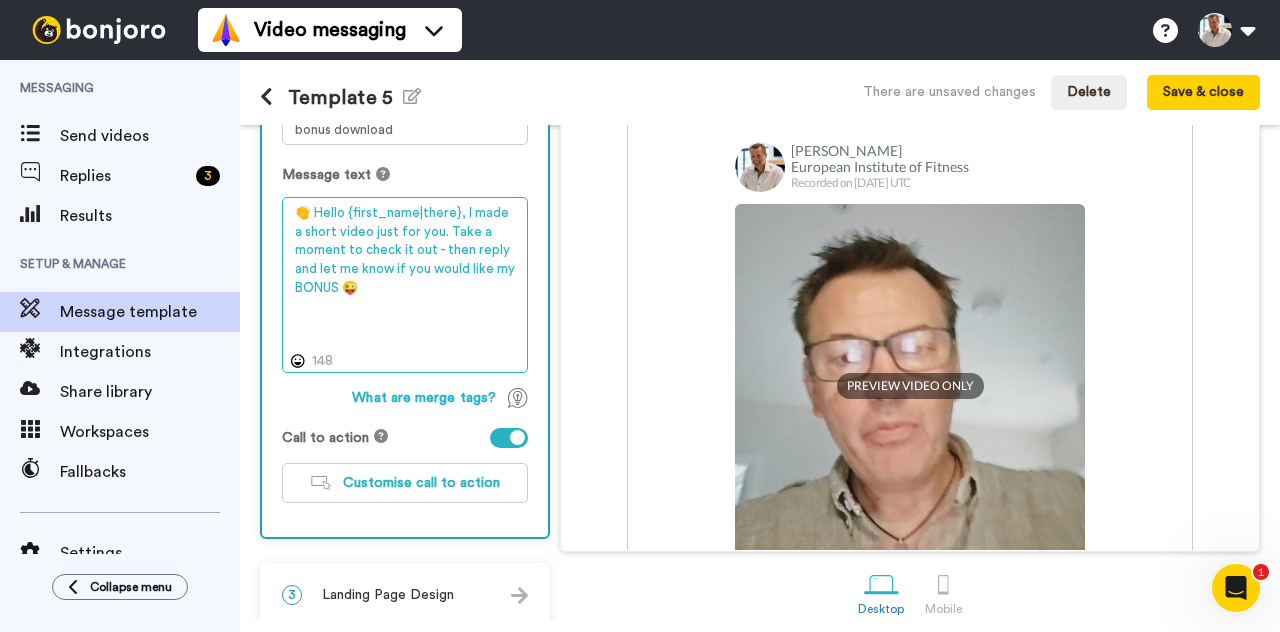 scroll, scrollTop: 324, scrollLeft: 0, axis: vertical 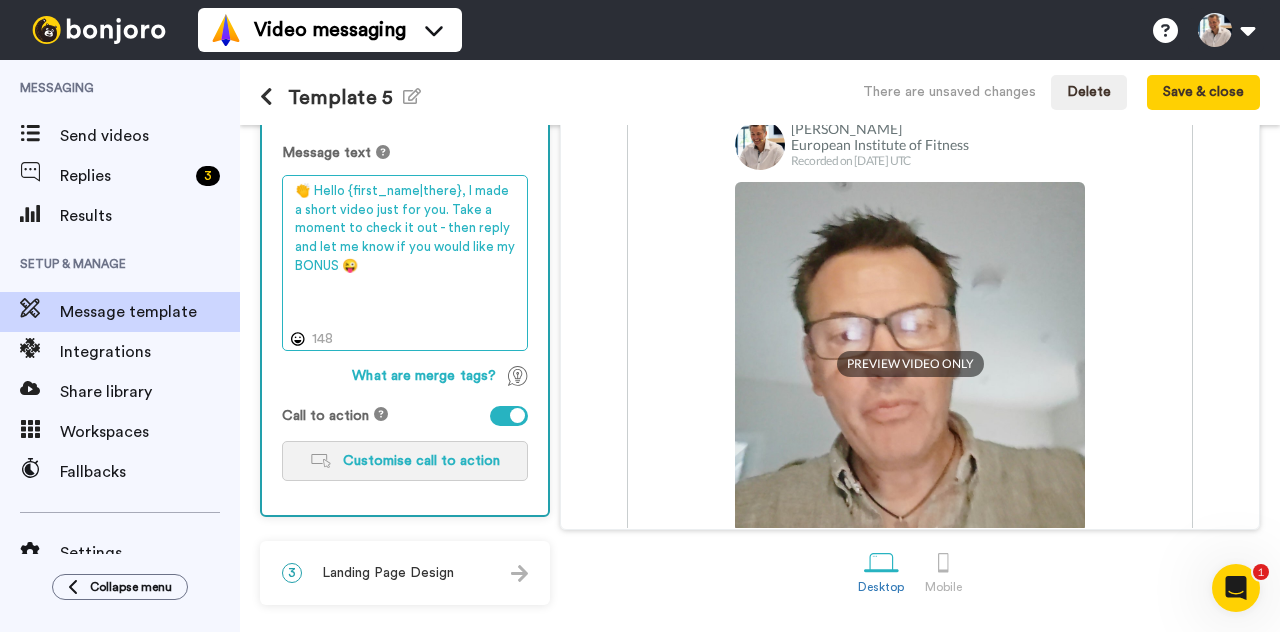 type on "👏 Hello {first_name|there}, I made a short video just for you. Take a moment to check it out - then reply and let me know if you would like my BONUS 😜" 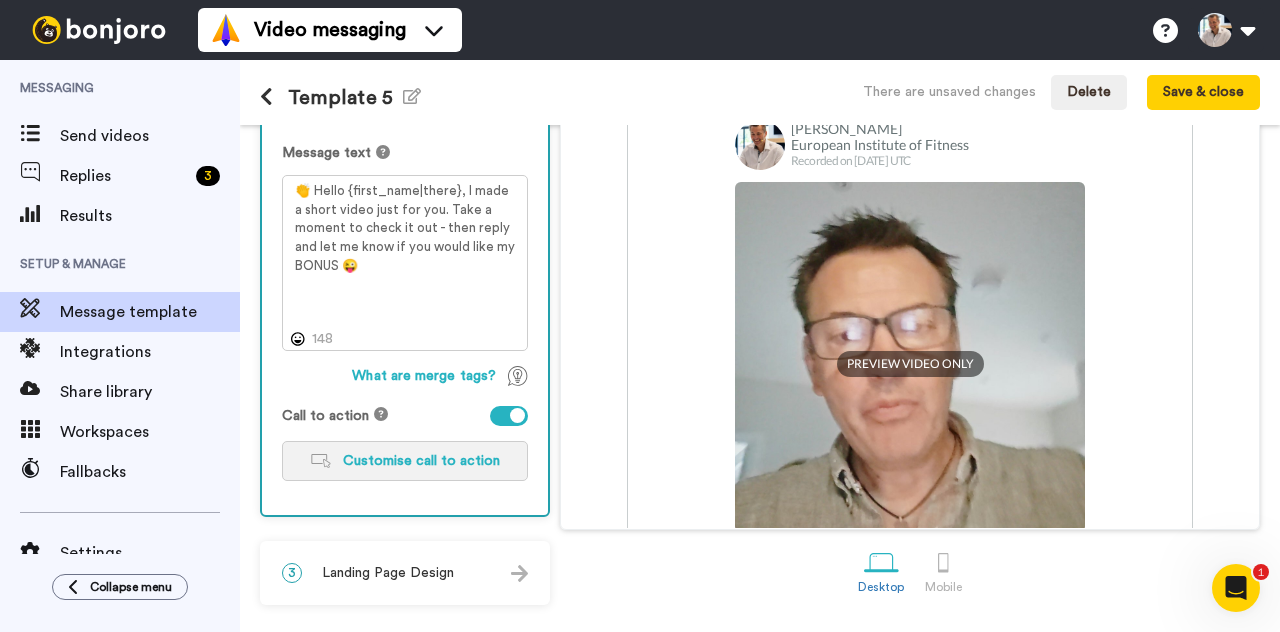 click on "Customise call to action" at bounding box center [421, 461] 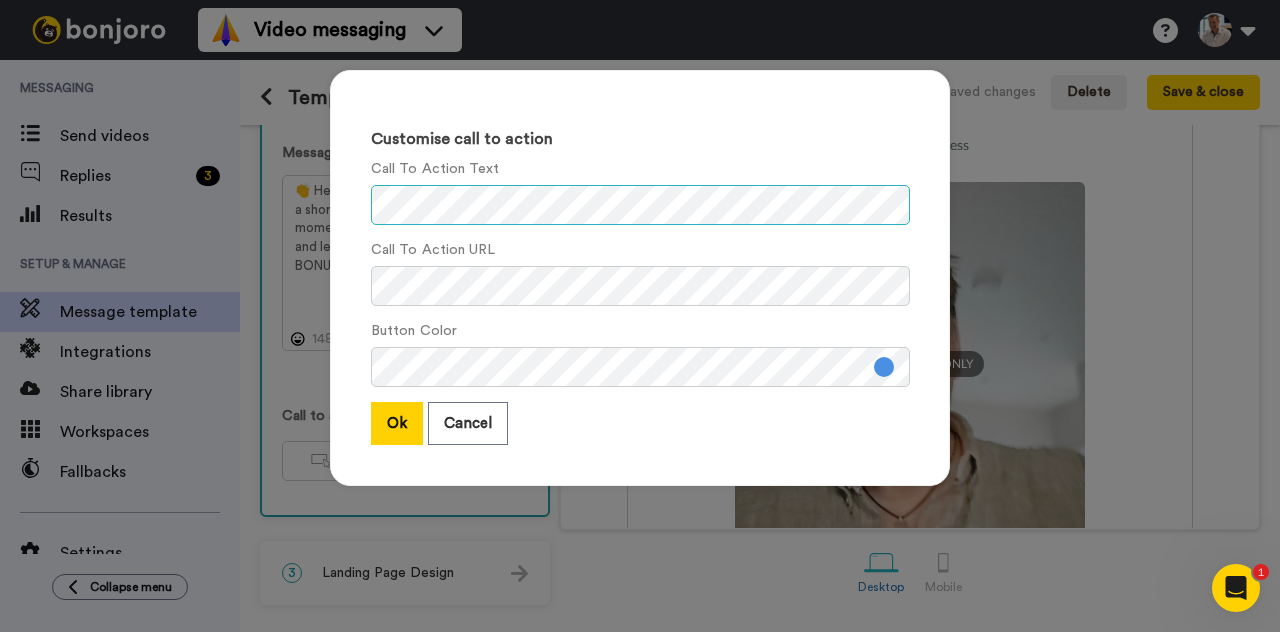 click on "Customise call to action Call To Action Text Call To Action URL Button Color Ok Cancel" at bounding box center [640, 278] 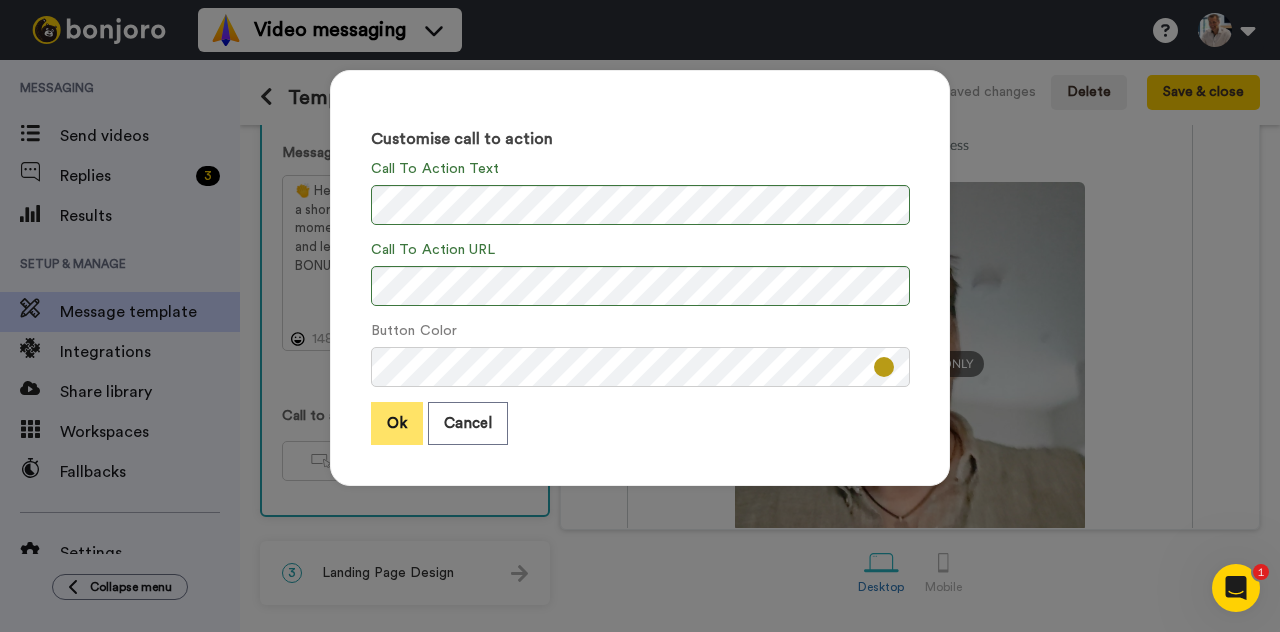 click on "Ok" at bounding box center (397, 423) 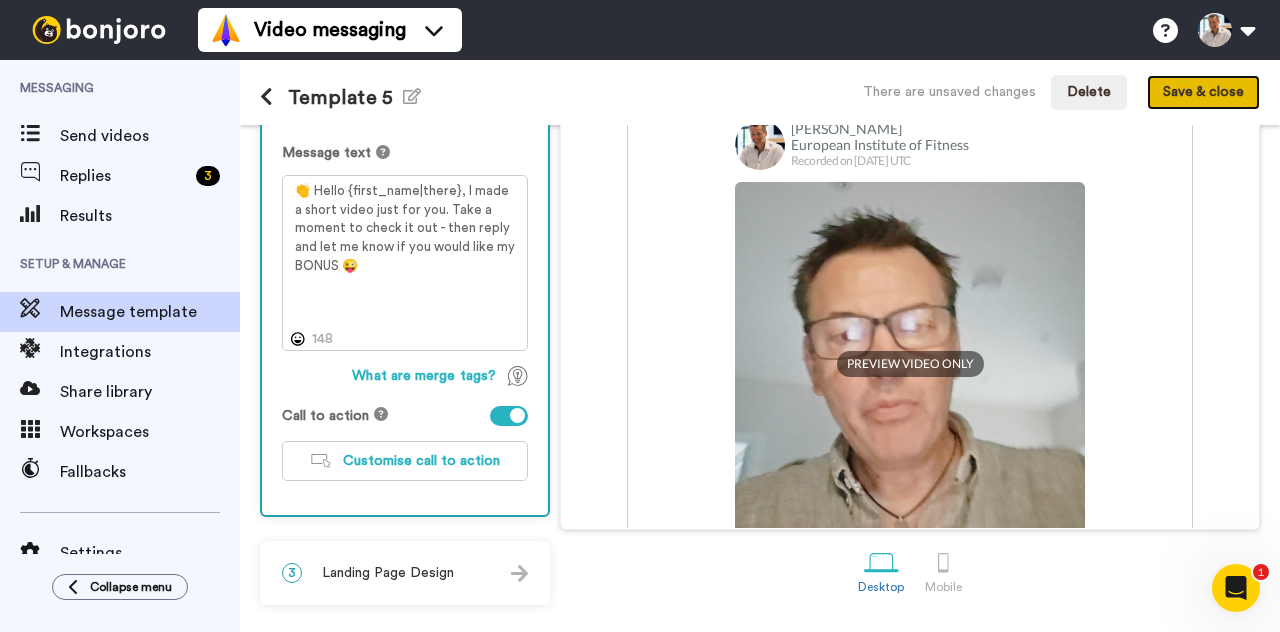 click on "Save & close" at bounding box center [1203, 93] 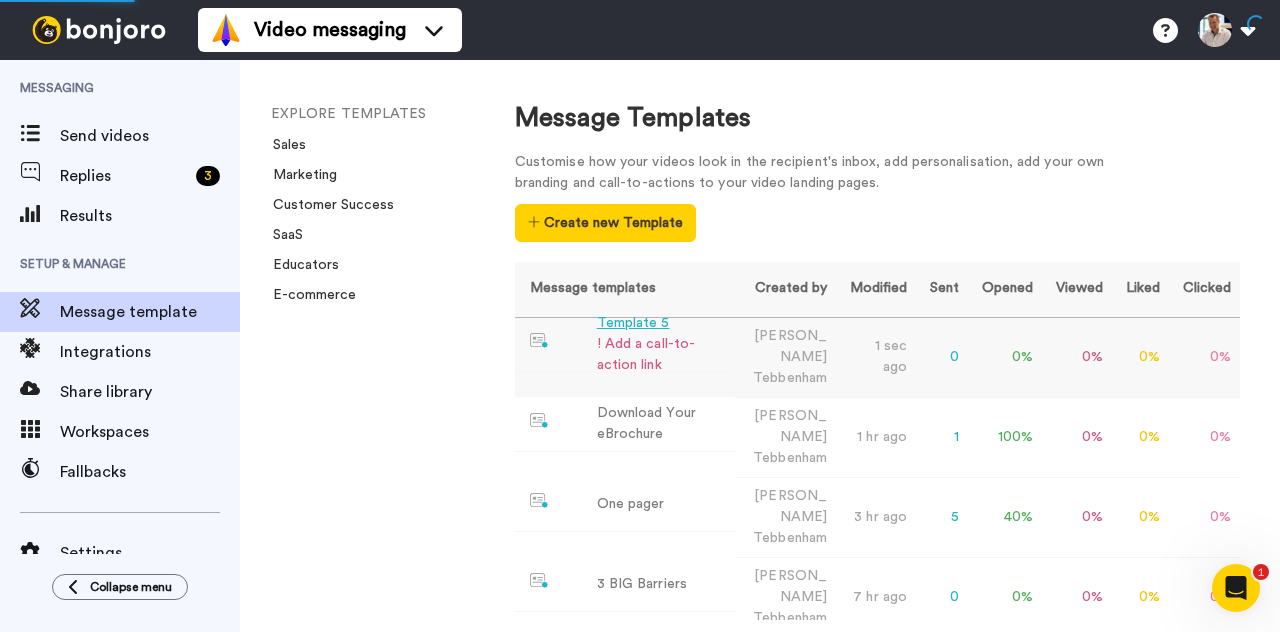 click on "! Add a call-to-action link" at bounding box center (662, 355) 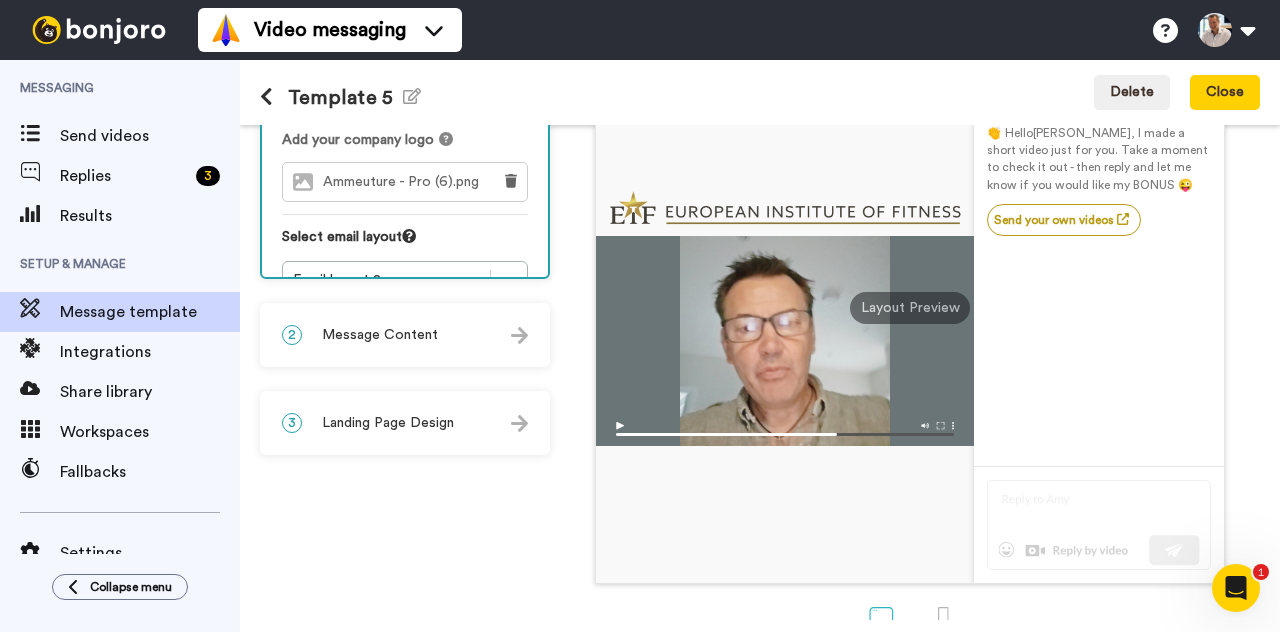 scroll, scrollTop: 230, scrollLeft: 0, axis: vertical 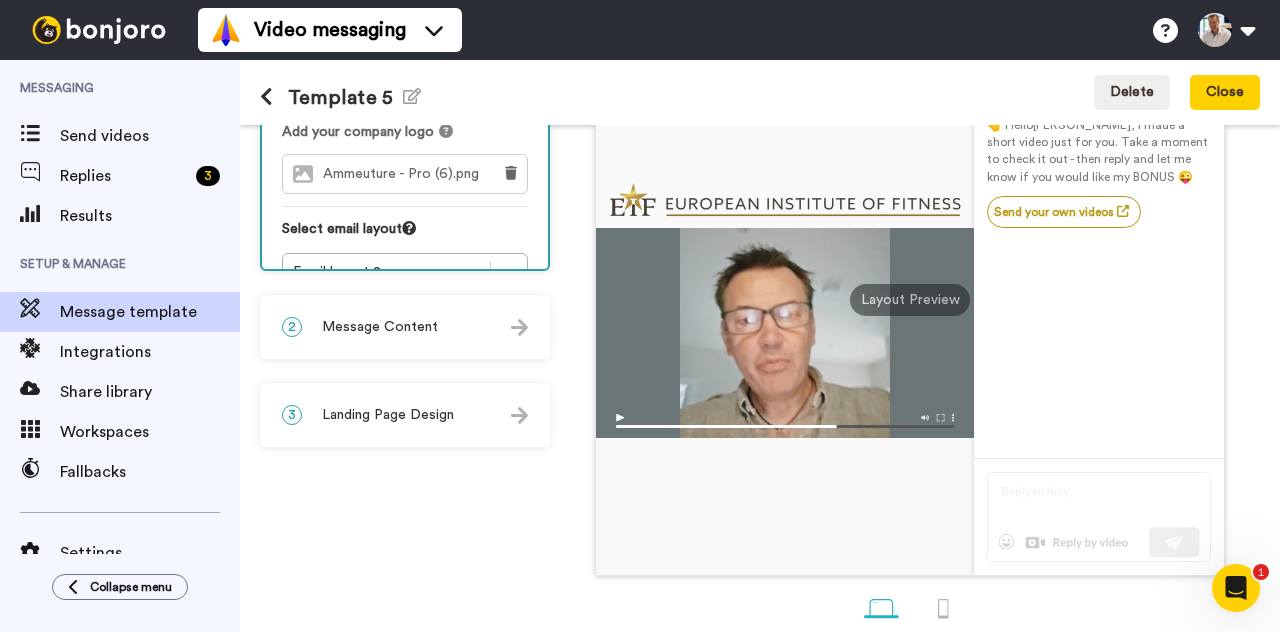 click on "Message Content" at bounding box center [380, 327] 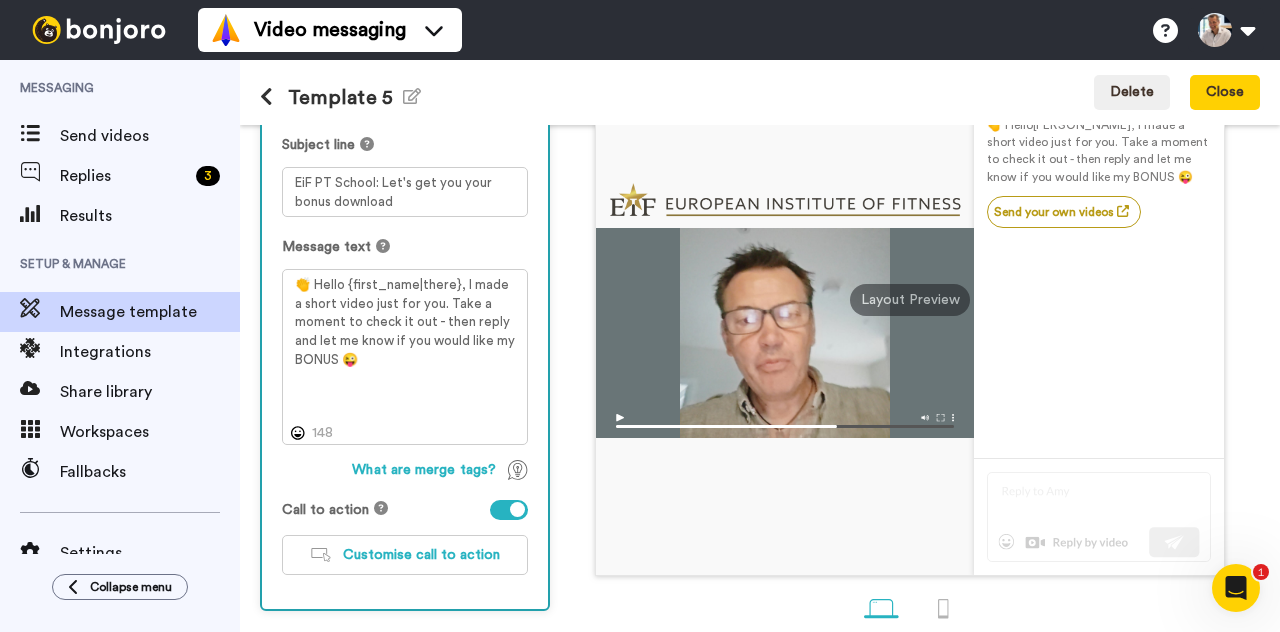 scroll, scrollTop: 324, scrollLeft: 0, axis: vertical 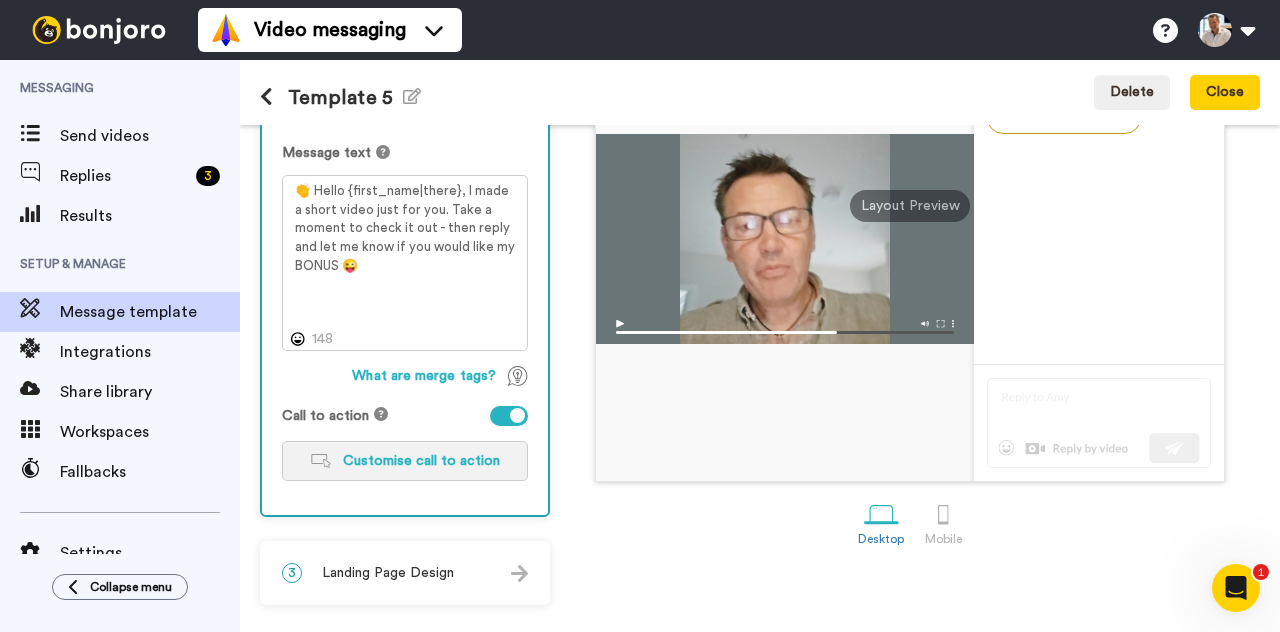 click on "Customise call to action" at bounding box center (421, 461) 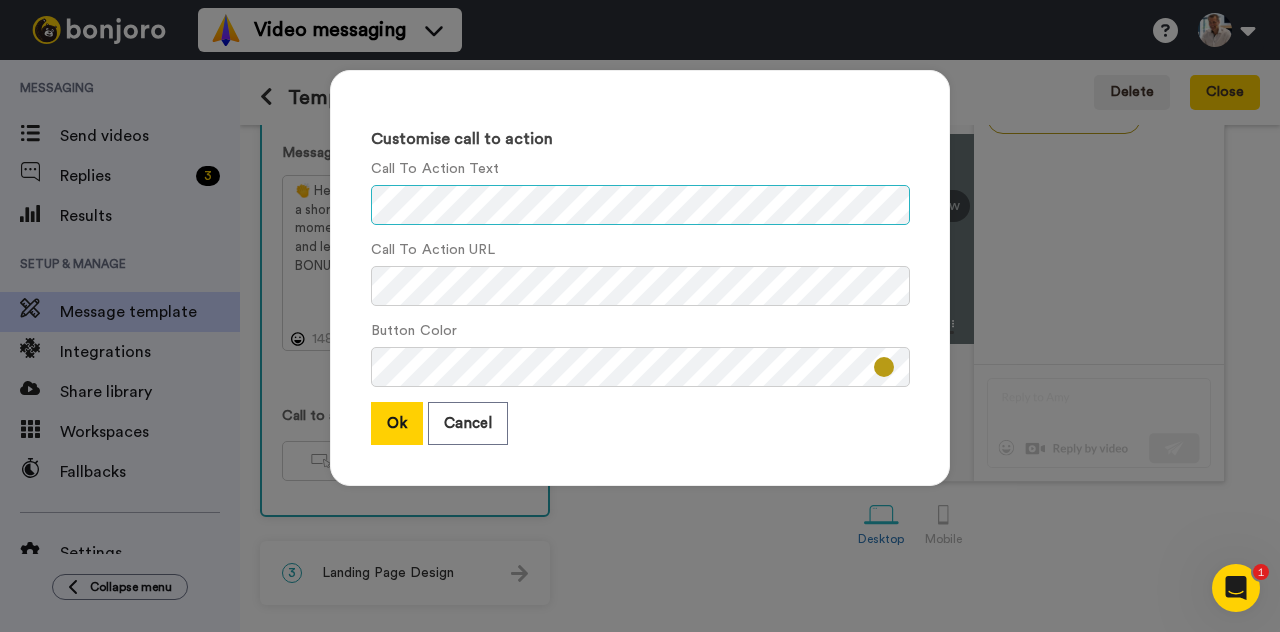 click on "Customise call to action Call To Action Text Call To Action URL Button Color Ok Cancel" at bounding box center (640, 278) 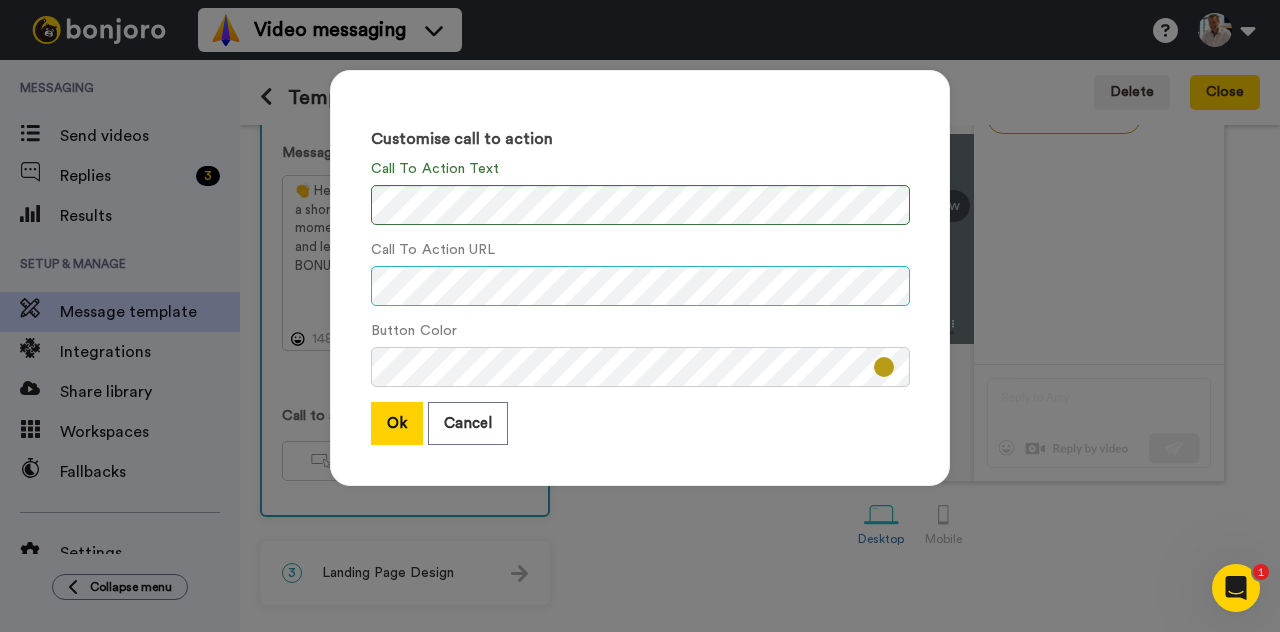 click on "Customise call to action Call To Action Text Call To Action URL Button Color Ok Cancel" at bounding box center [640, 278] 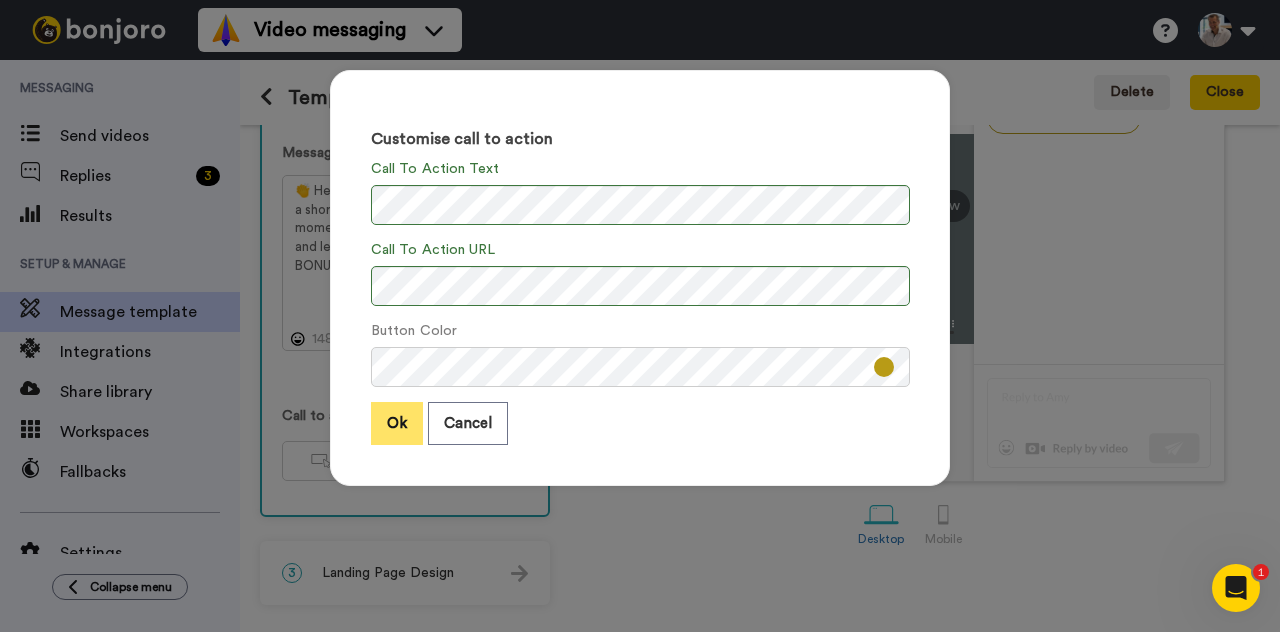 click on "Ok" at bounding box center [397, 423] 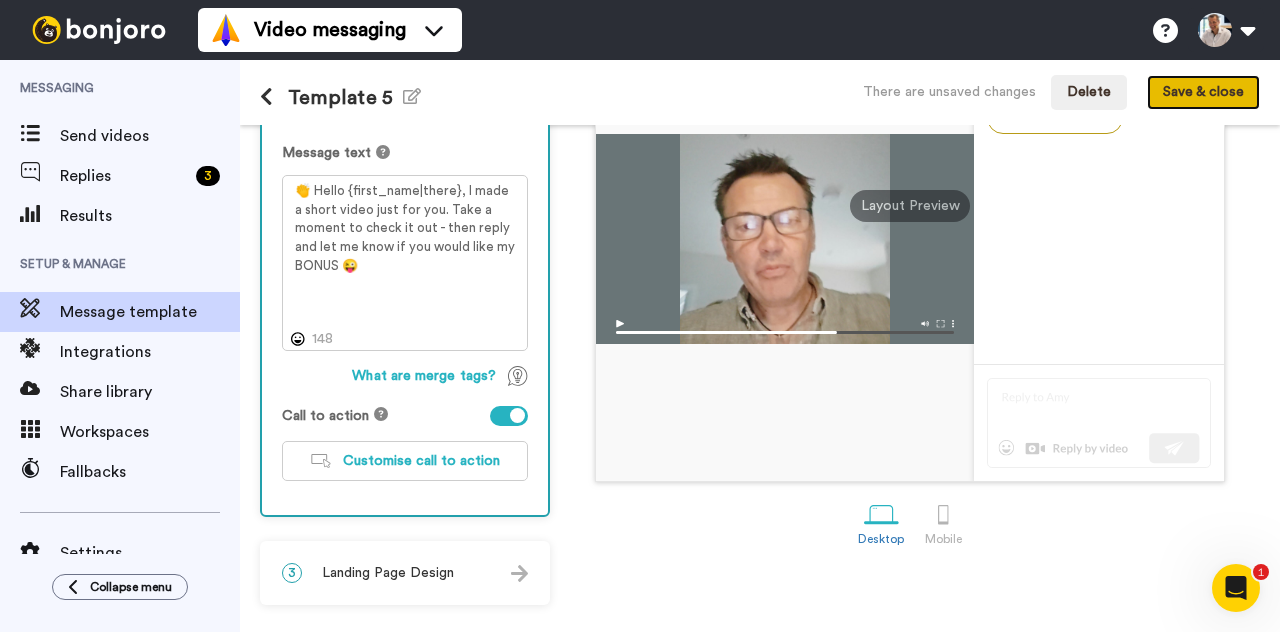 click on "Save & close" at bounding box center (1203, 93) 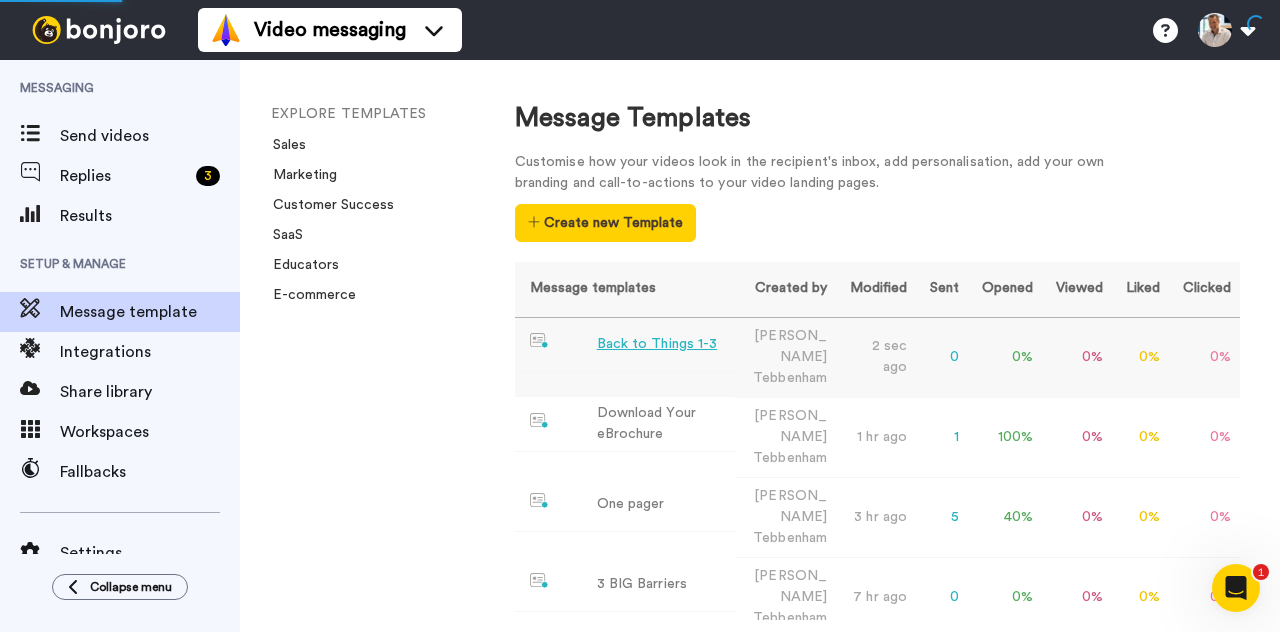 click on "Back to Things 1-3" at bounding box center (657, 344) 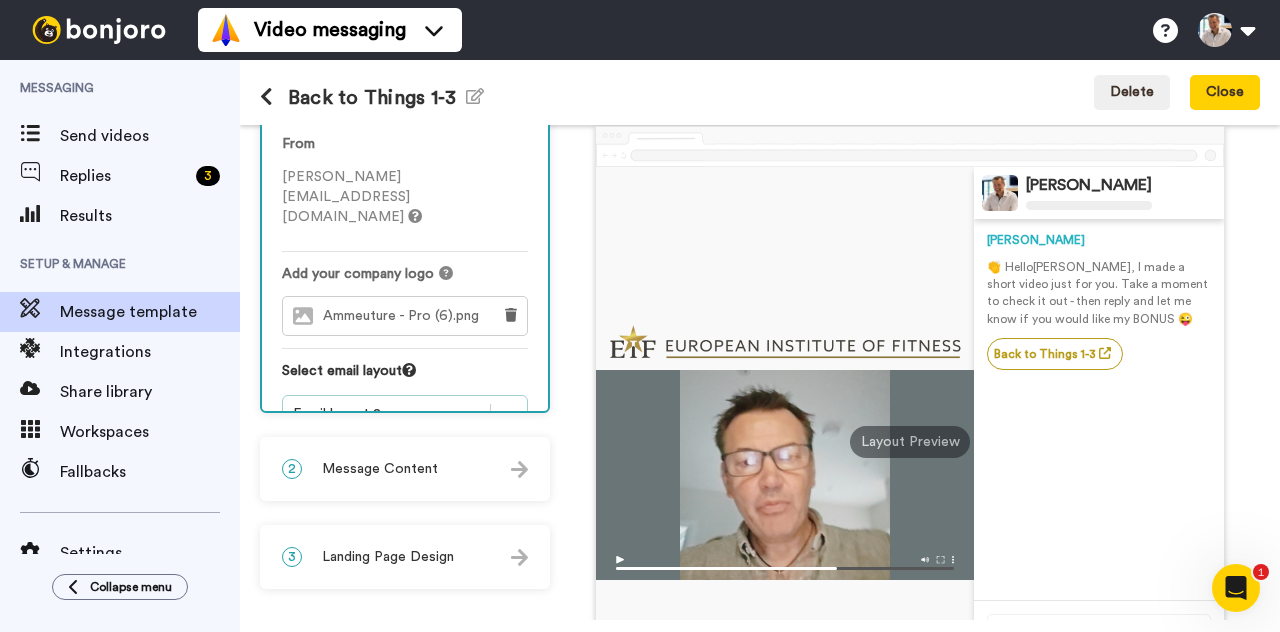 scroll, scrollTop: 97, scrollLeft: 0, axis: vertical 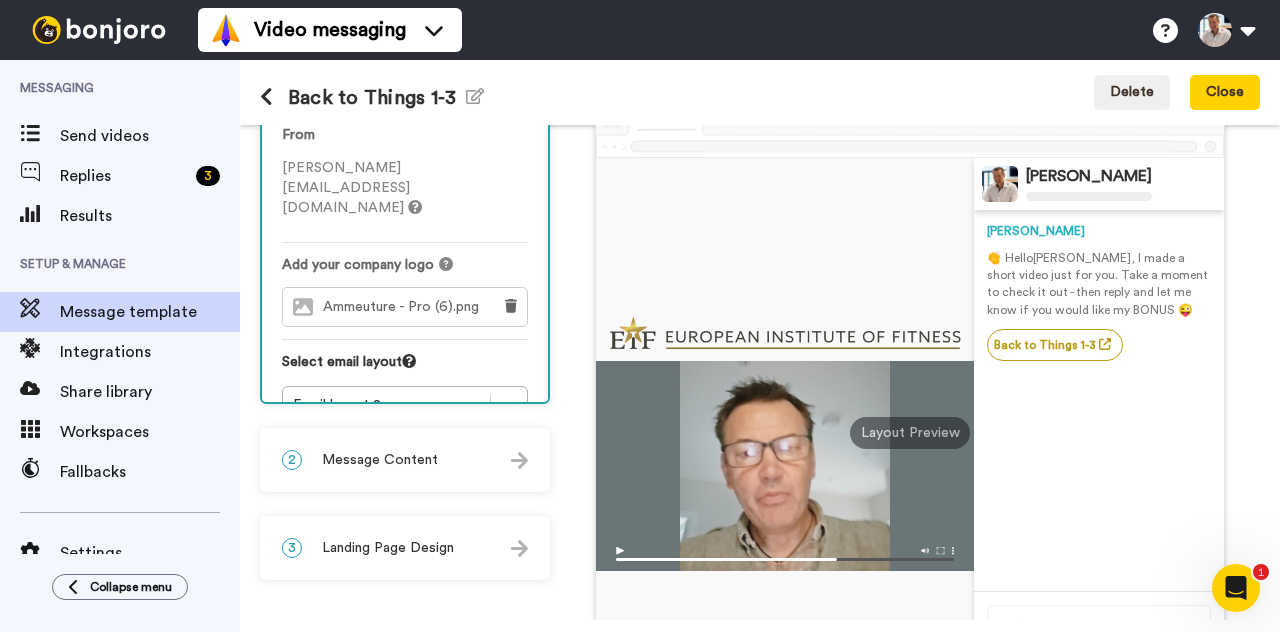 click on "2 Message Content" at bounding box center [405, 460] 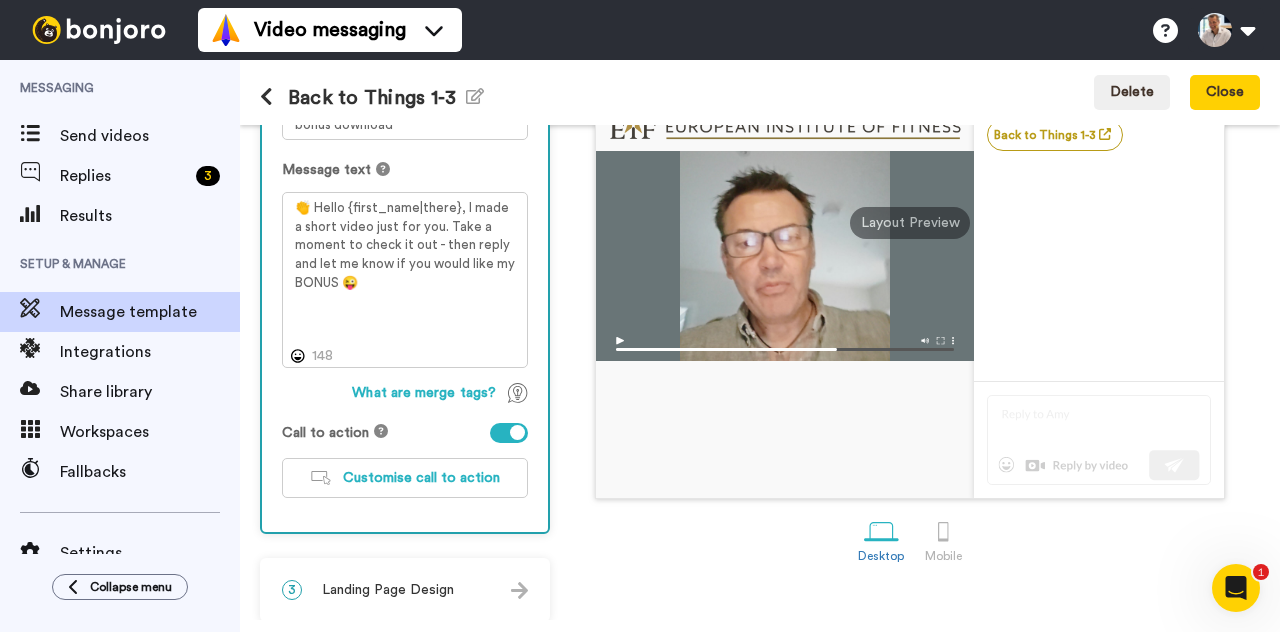 scroll, scrollTop: 317, scrollLeft: 0, axis: vertical 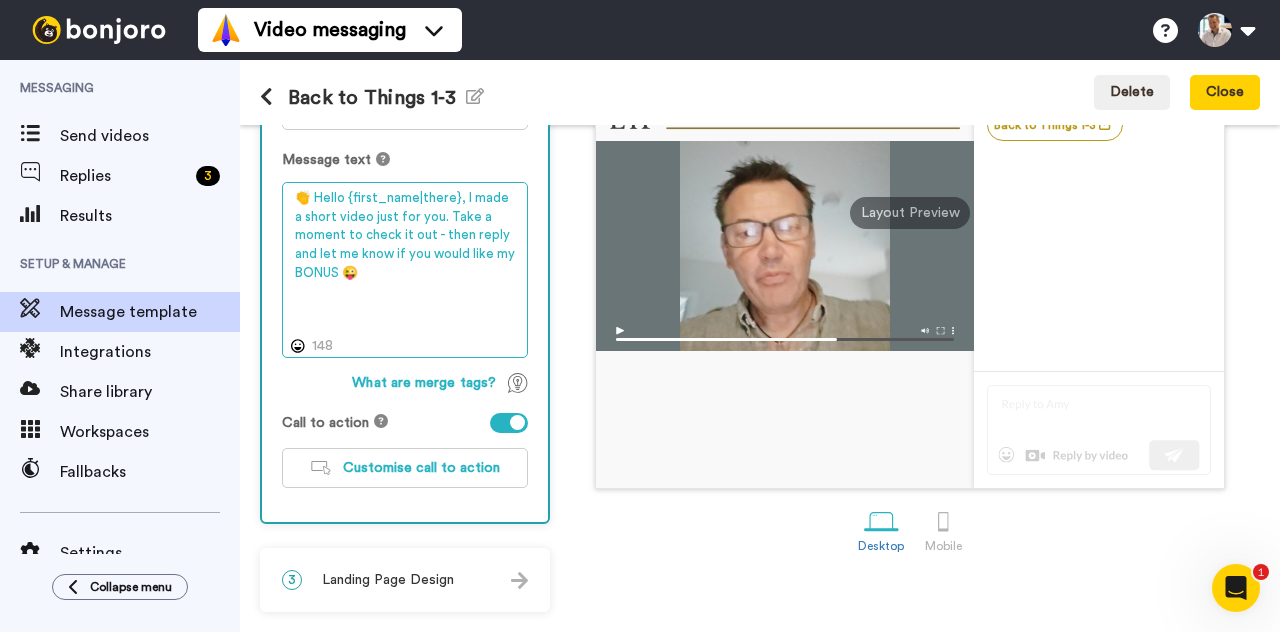 click on "👏 Hello {first_name|there}, I made a short video just for you. Take a moment to check it out - then reply and let me know if you would like my BONUS 😜" at bounding box center [405, 269] 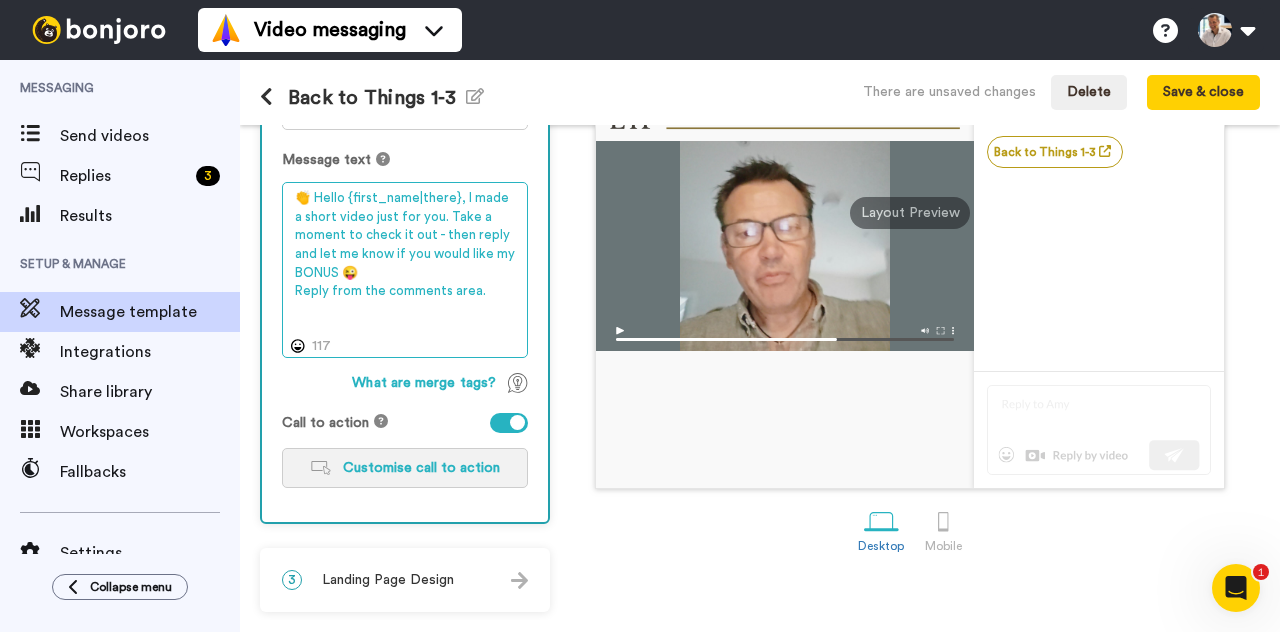 scroll, scrollTop: 324, scrollLeft: 0, axis: vertical 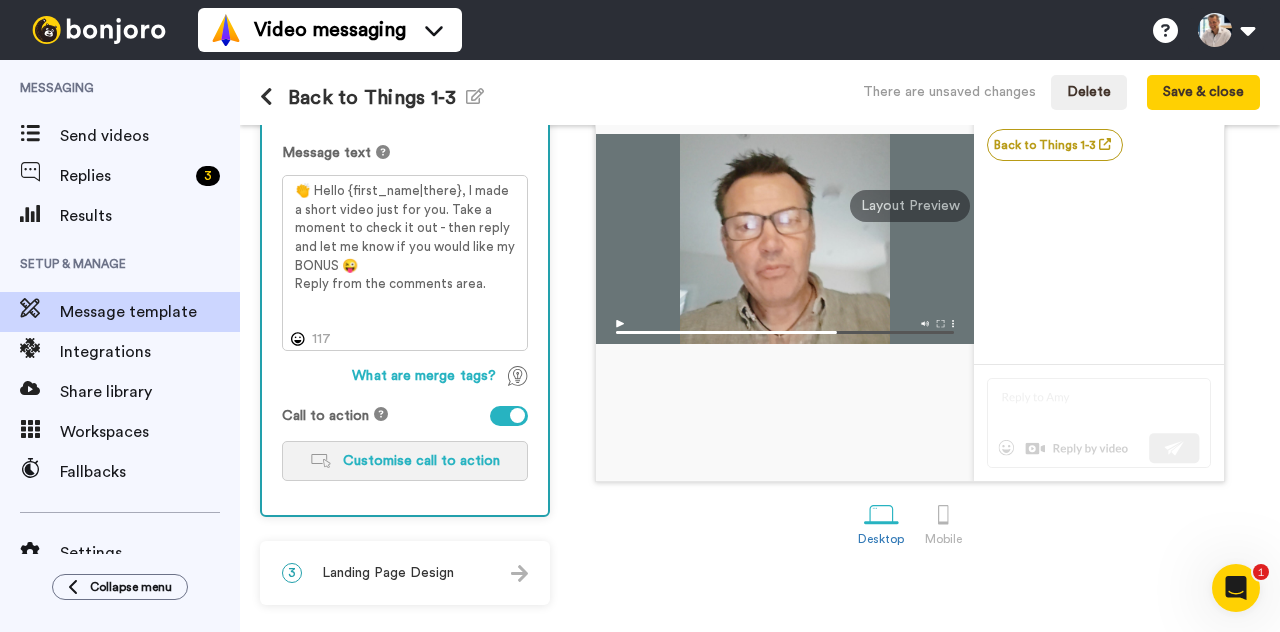 click on "Customise call to action" at bounding box center [405, 461] 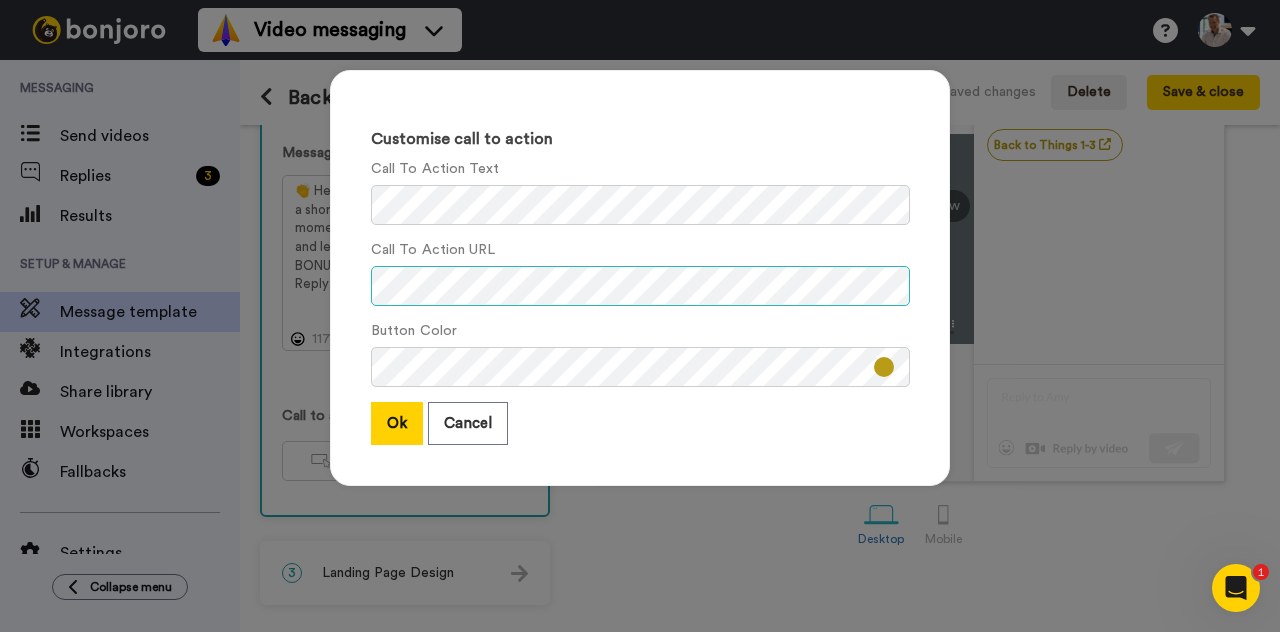click on "Customise call to action Call To Action Text Call To Action URL Button Color Ok Cancel" at bounding box center [640, 278] 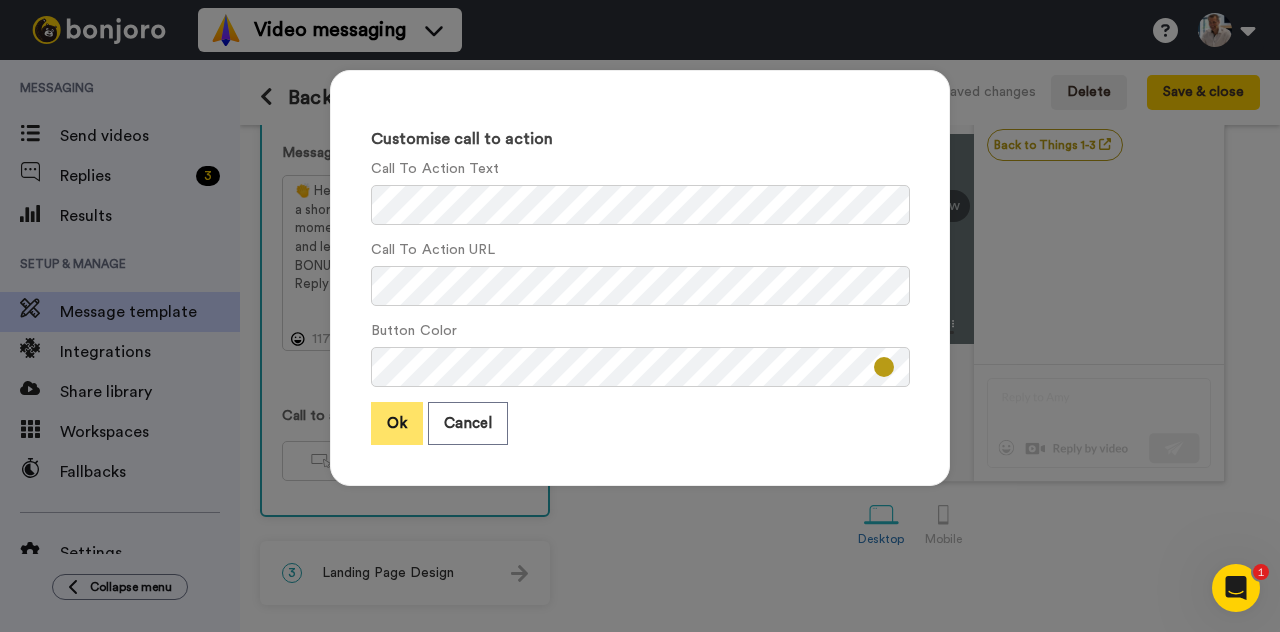 click on "Ok" at bounding box center (397, 423) 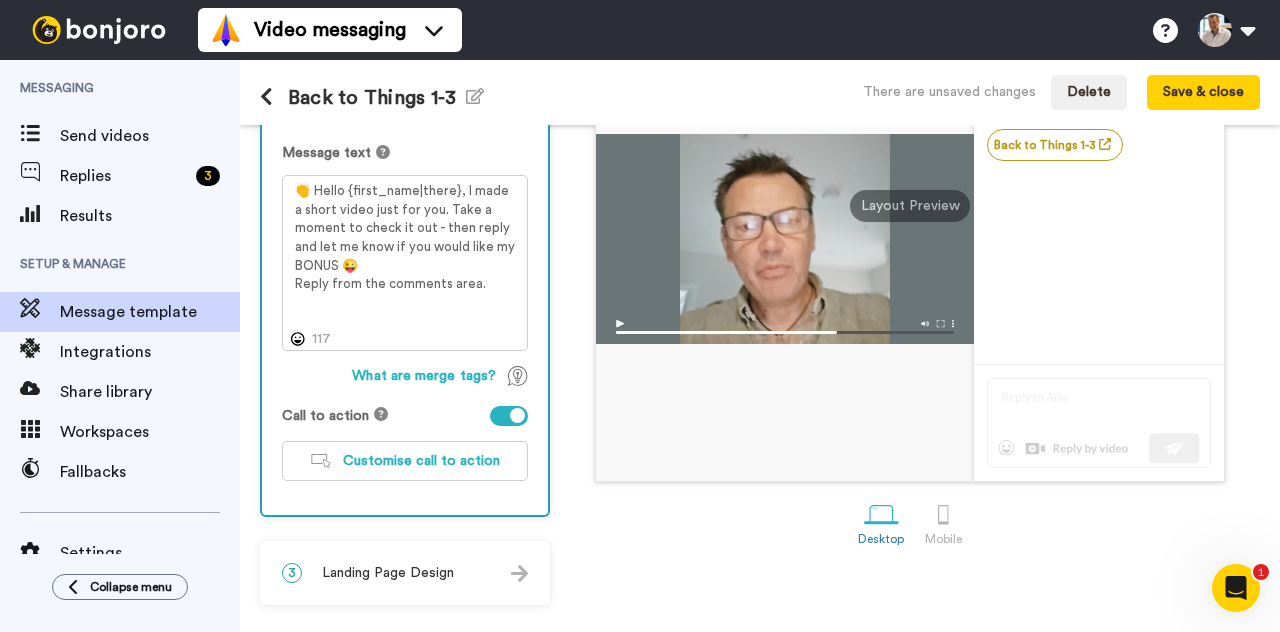 click on "Landing Page Design" at bounding box center [388, 573] 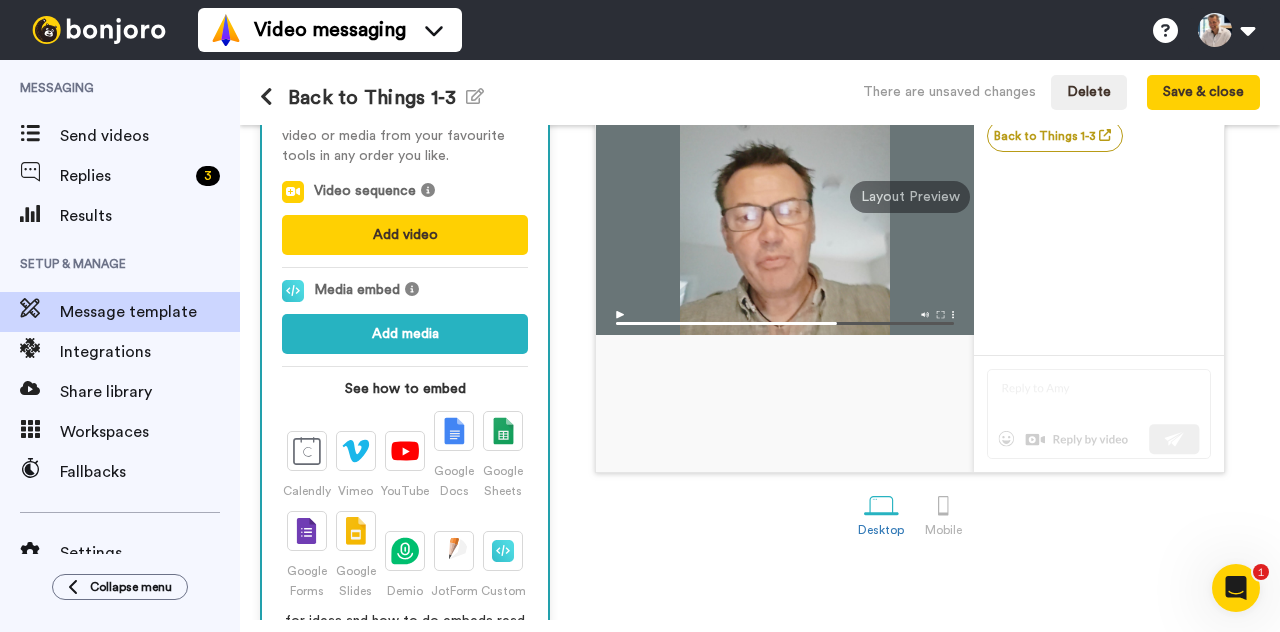 scroll, scrollTop: 275, scrollLeft: 0, axis: vertical 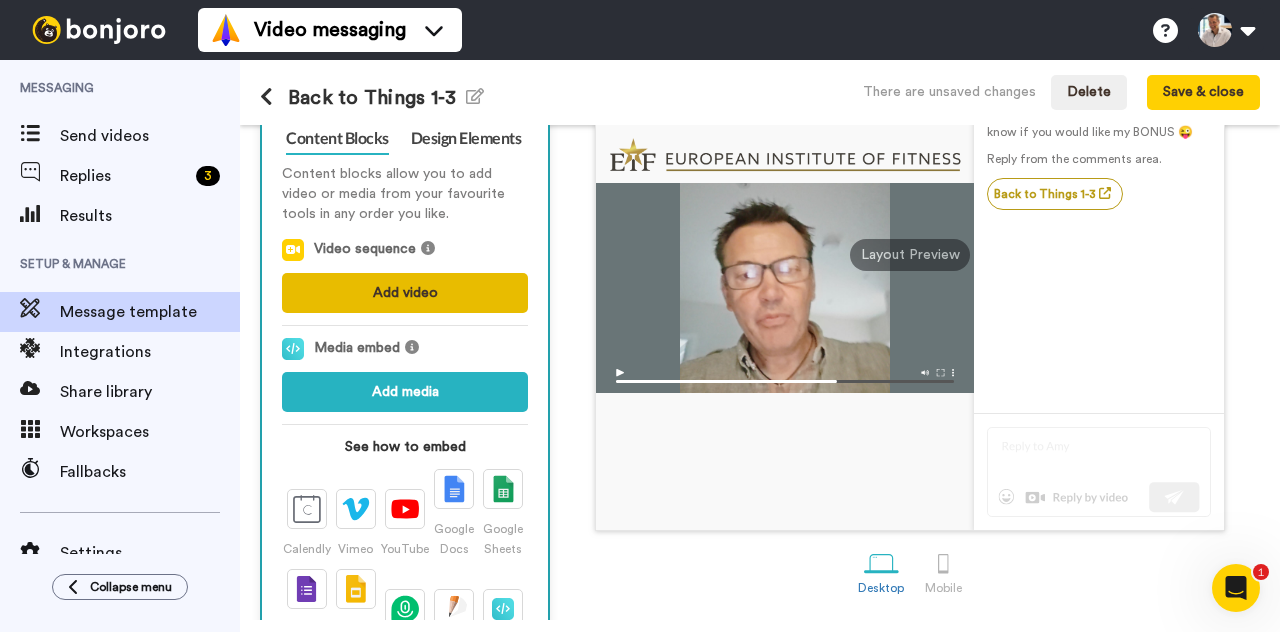 click on "Add video" at bounding box center (405, 293) 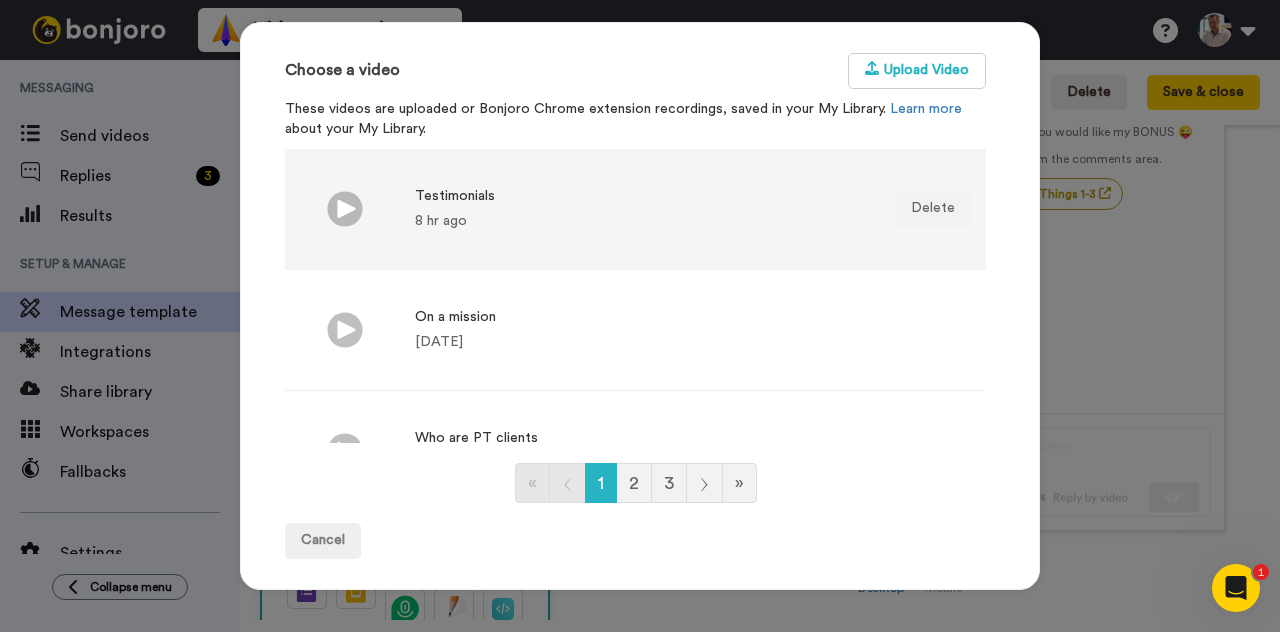 click on "Testimonials" at bounding box center (455, 196) 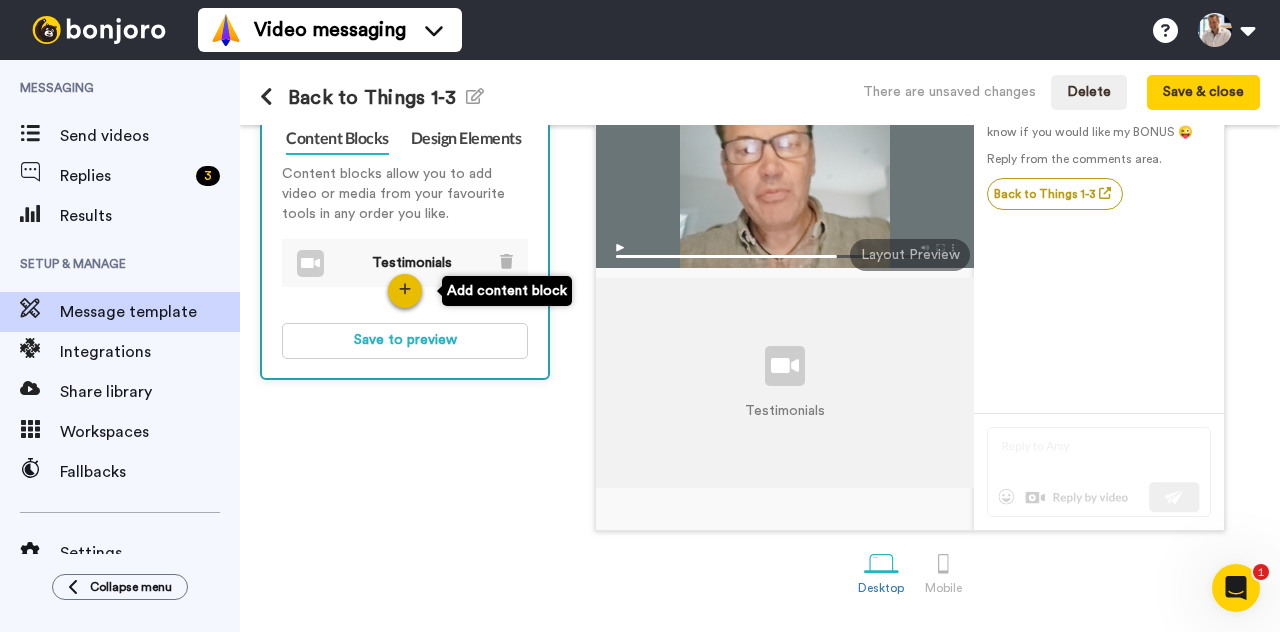 click 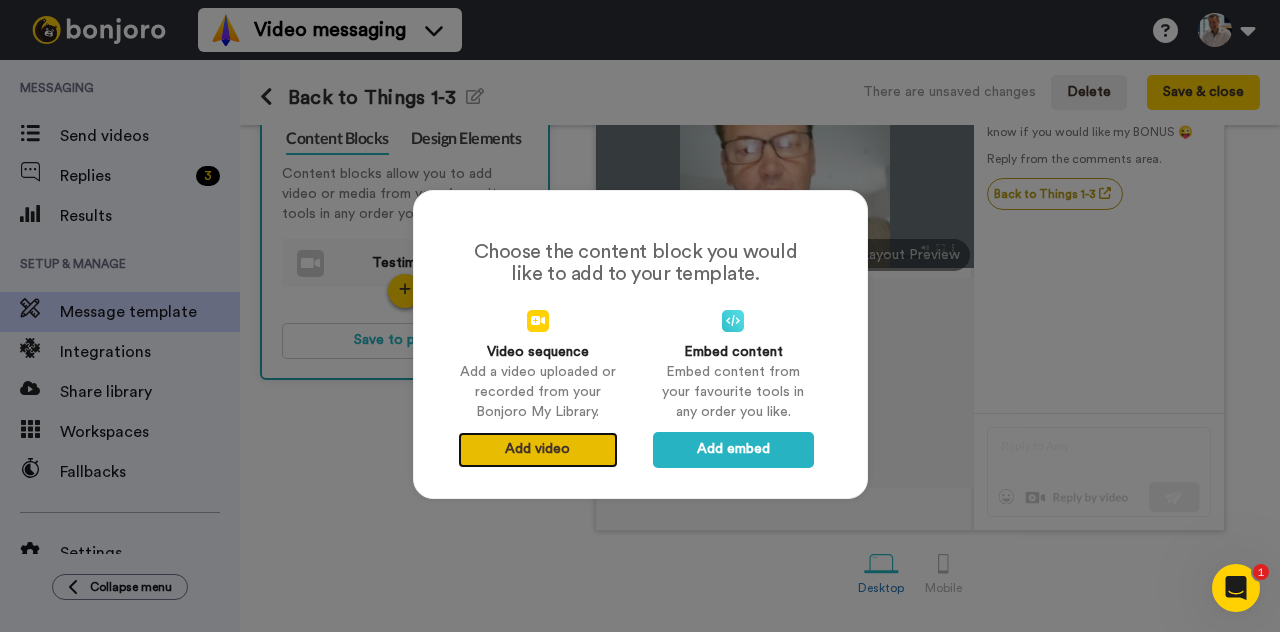 click on "Add video" at bounding box center [538, 450] 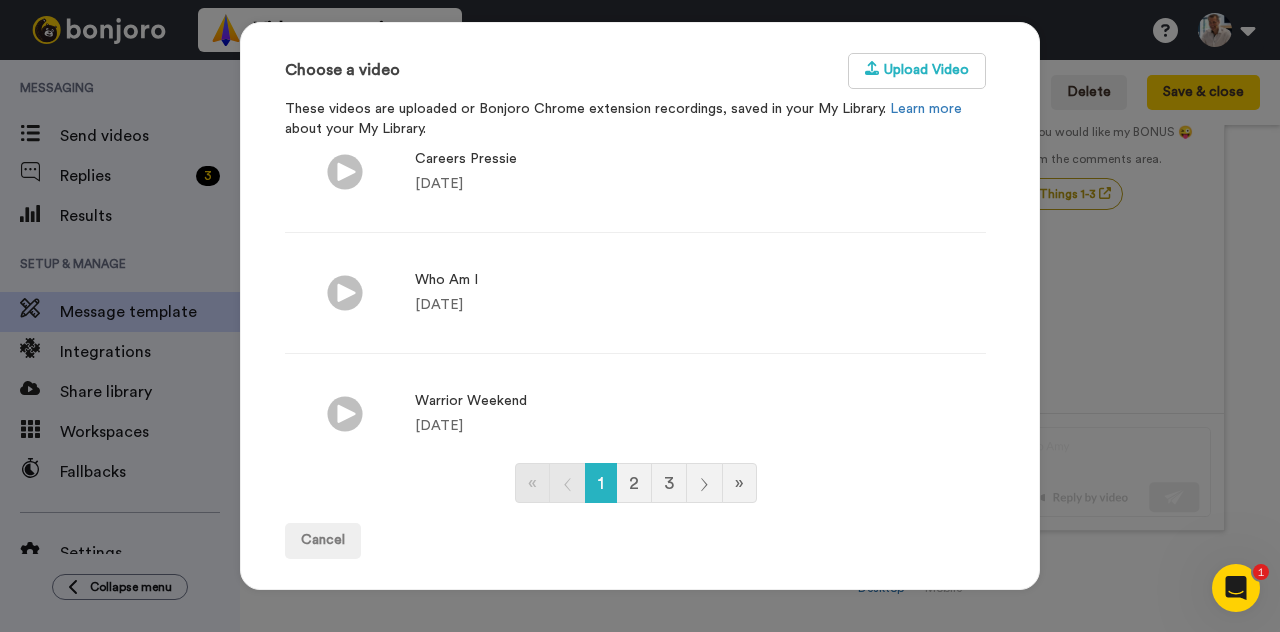 scroll, scrollTop: 809, scrollLeft: 0, axis: vertical 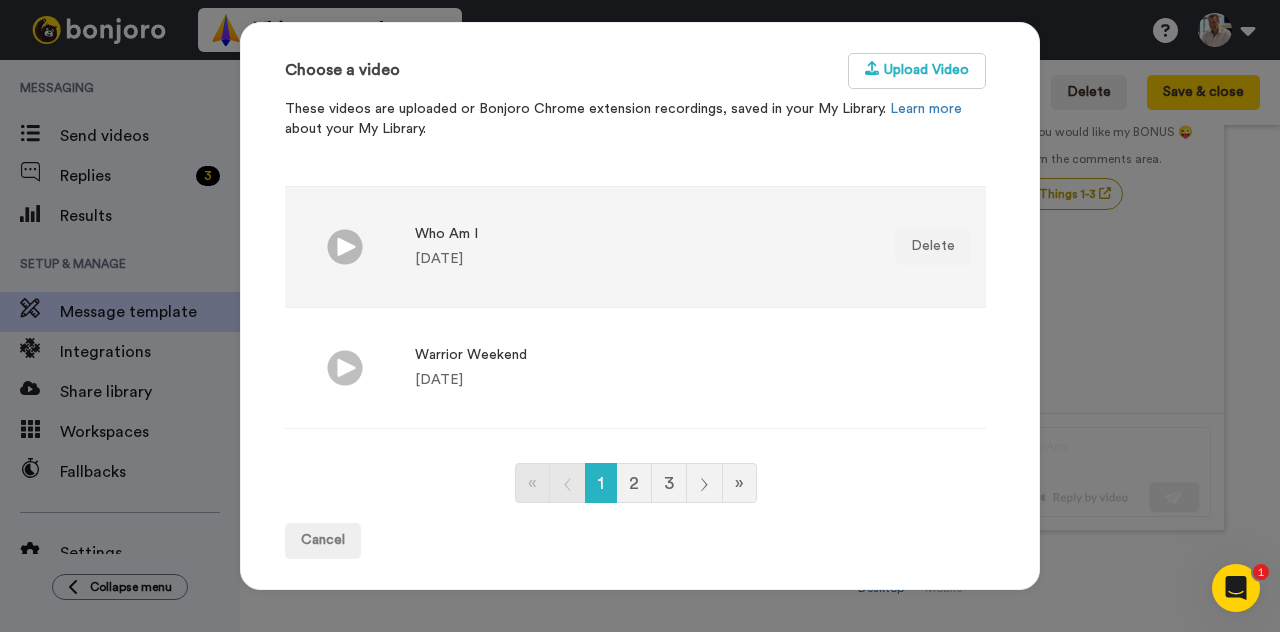 click on "Who Am I 1 day ago" at bounding box center (446, 246) 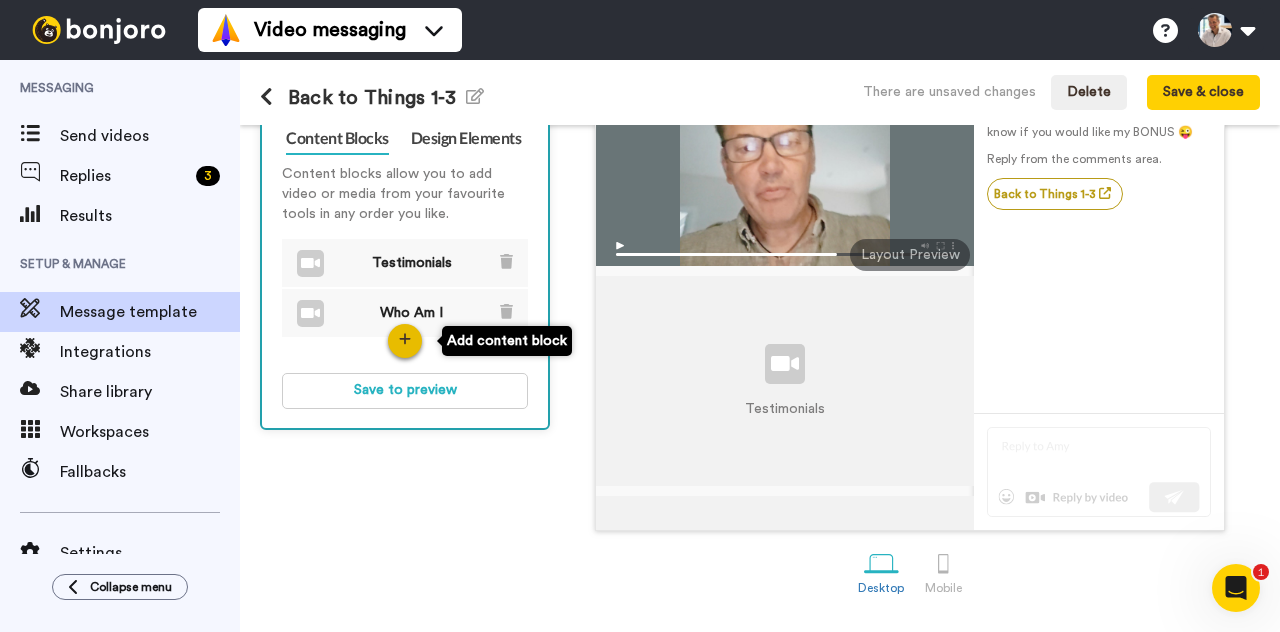 click 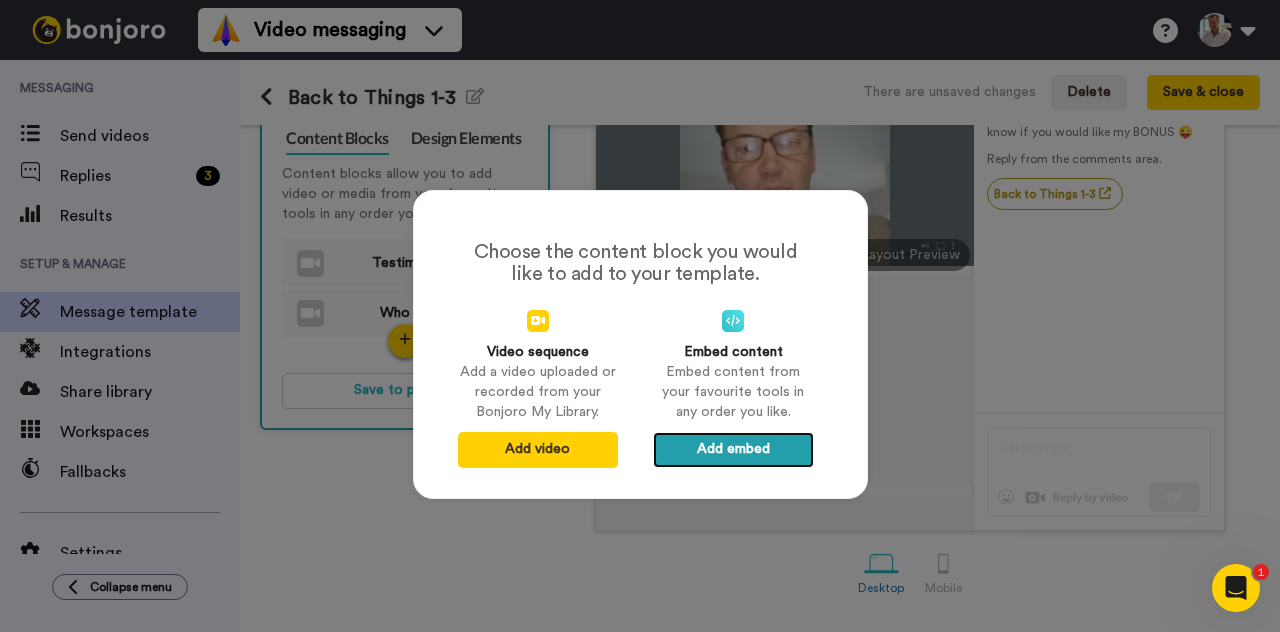 click on "Add embed" at bounding box center (733, 450) 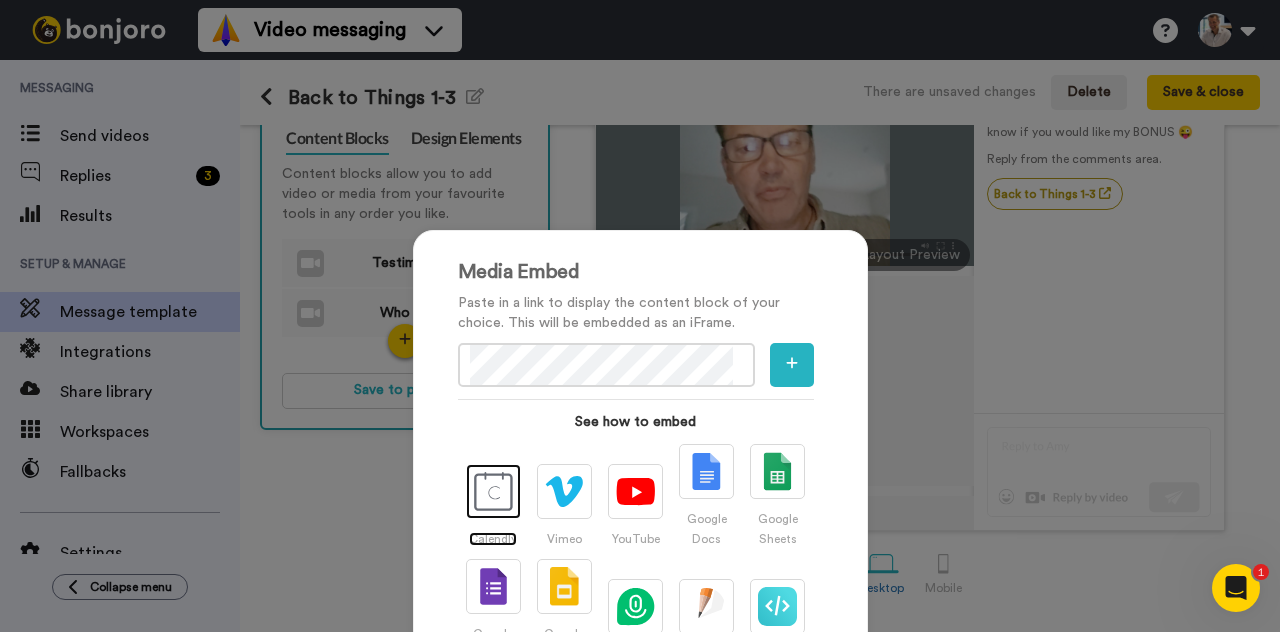 click at bounding box center [493, 491] 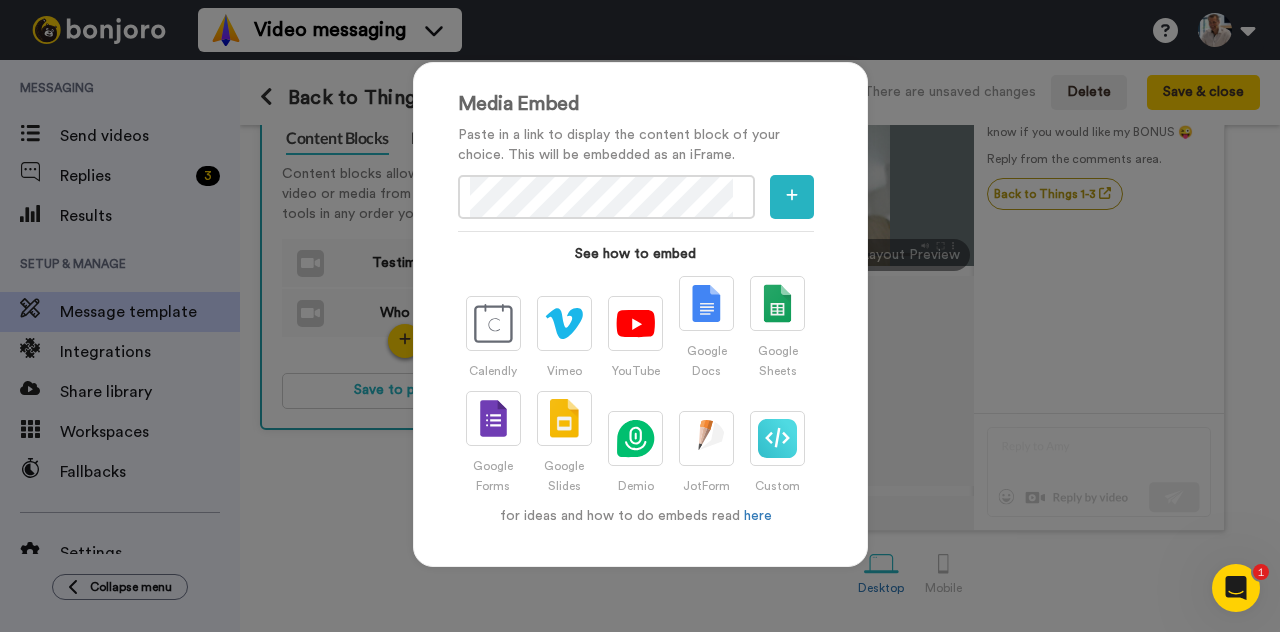 scroll, scrollTop: 172, scrollLeft: 0, axis: vertical 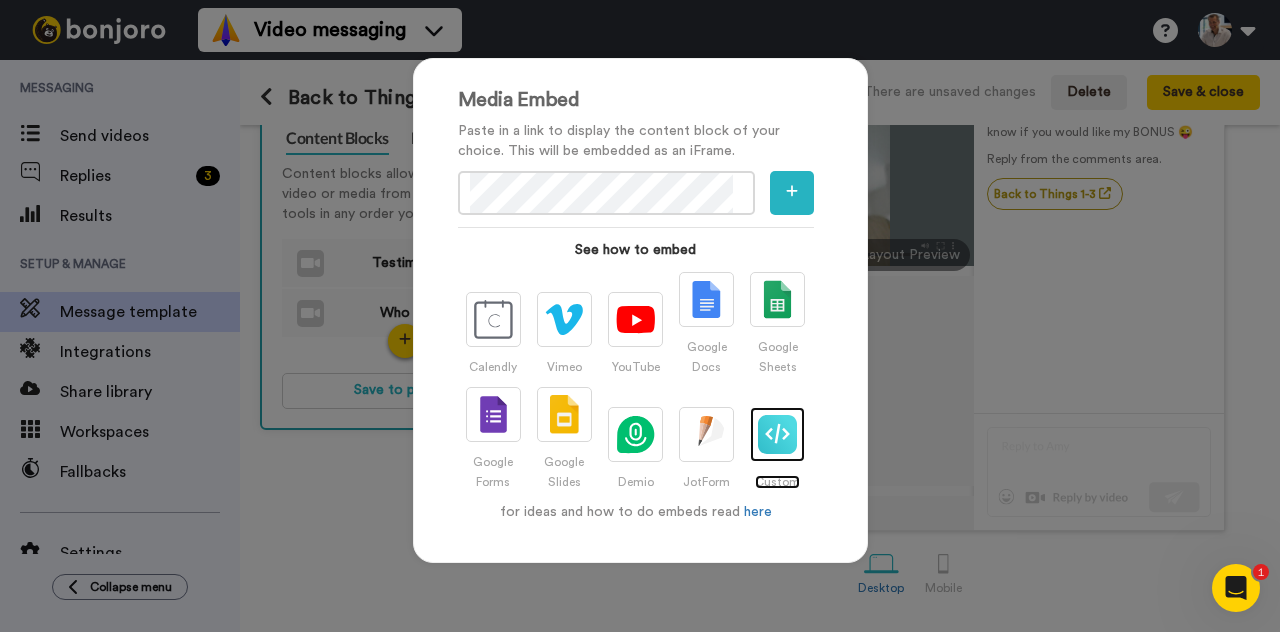 click at bounding box center (777, 434) 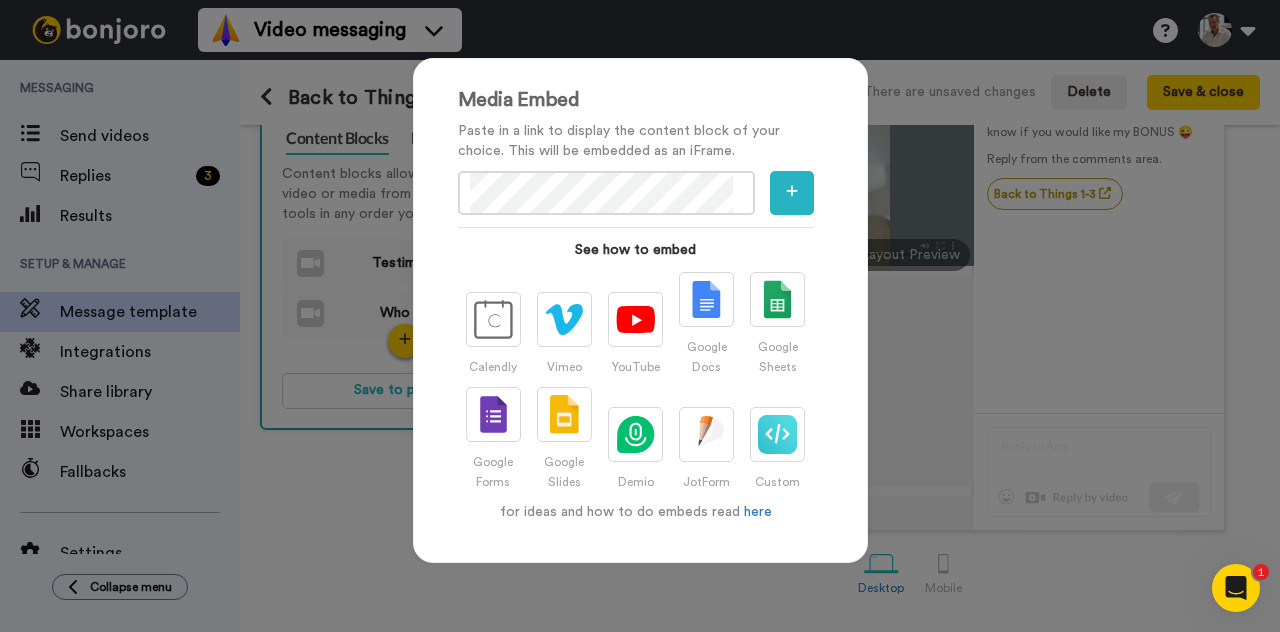 scroll, scrollTop: 0, scrollLeft: 14, axis: horizontal 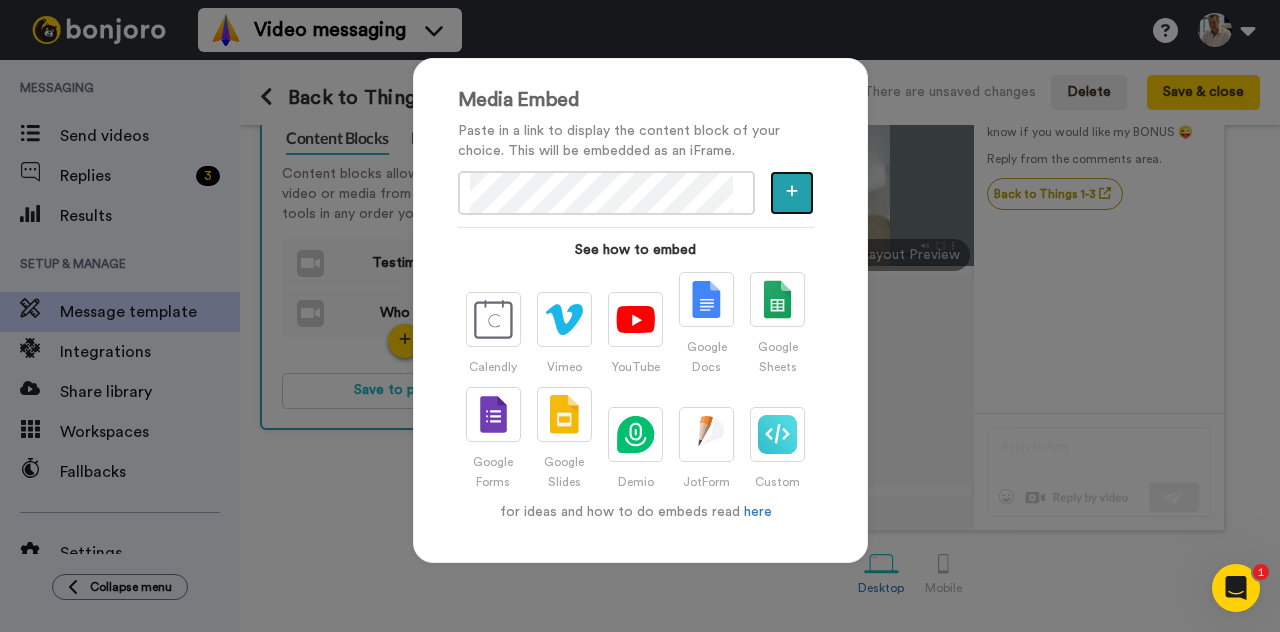 click at bounding box center (792, 193) 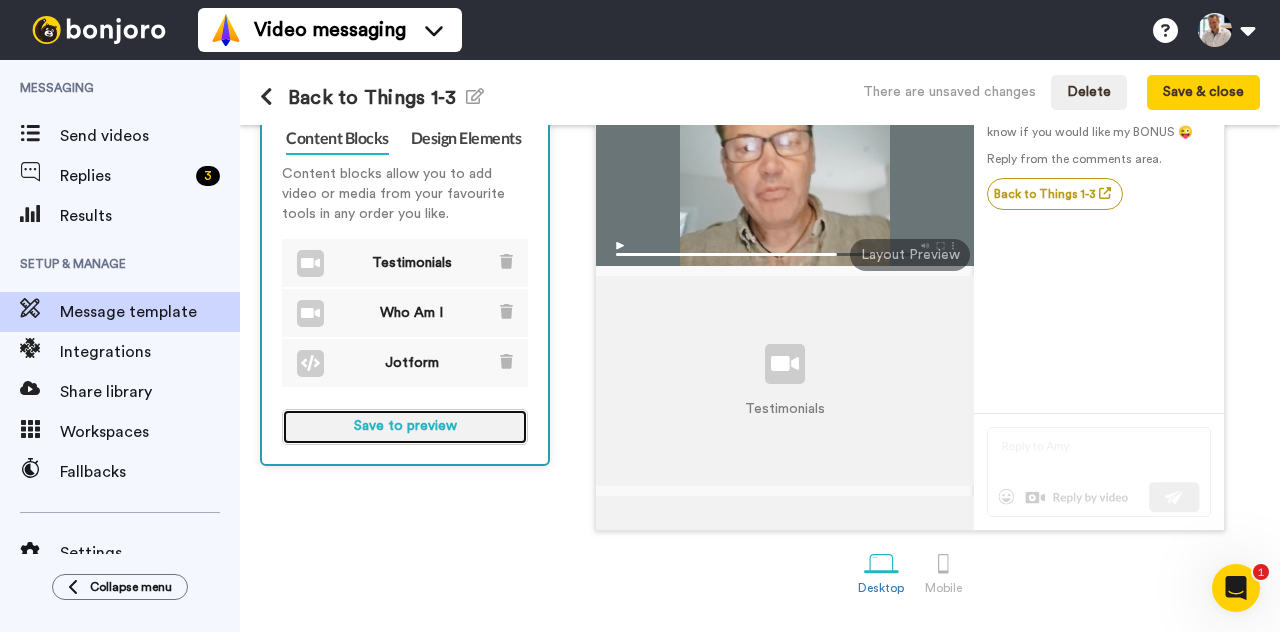 click on "Save to preview" at bounding box center (405, 427) 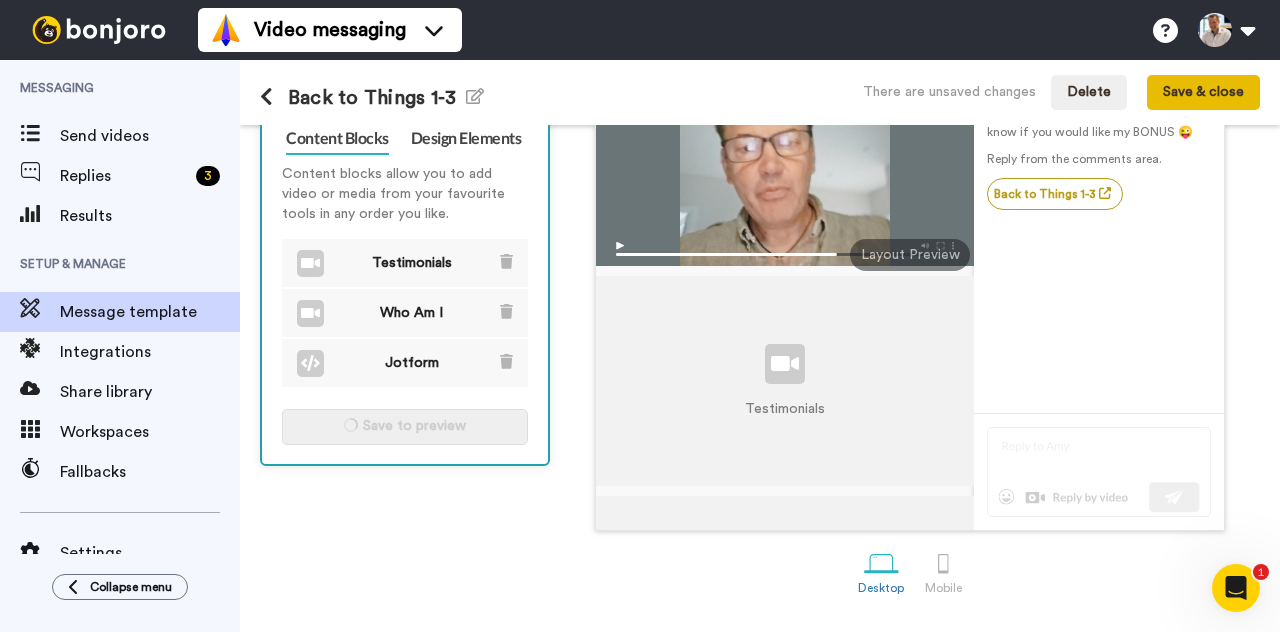 type on "👏 Hello {first_name|there}, I made a short video just for you. Take a moment to check it out - then reply and let me know if you would like my BONUS 😜
Reply from the comments area." 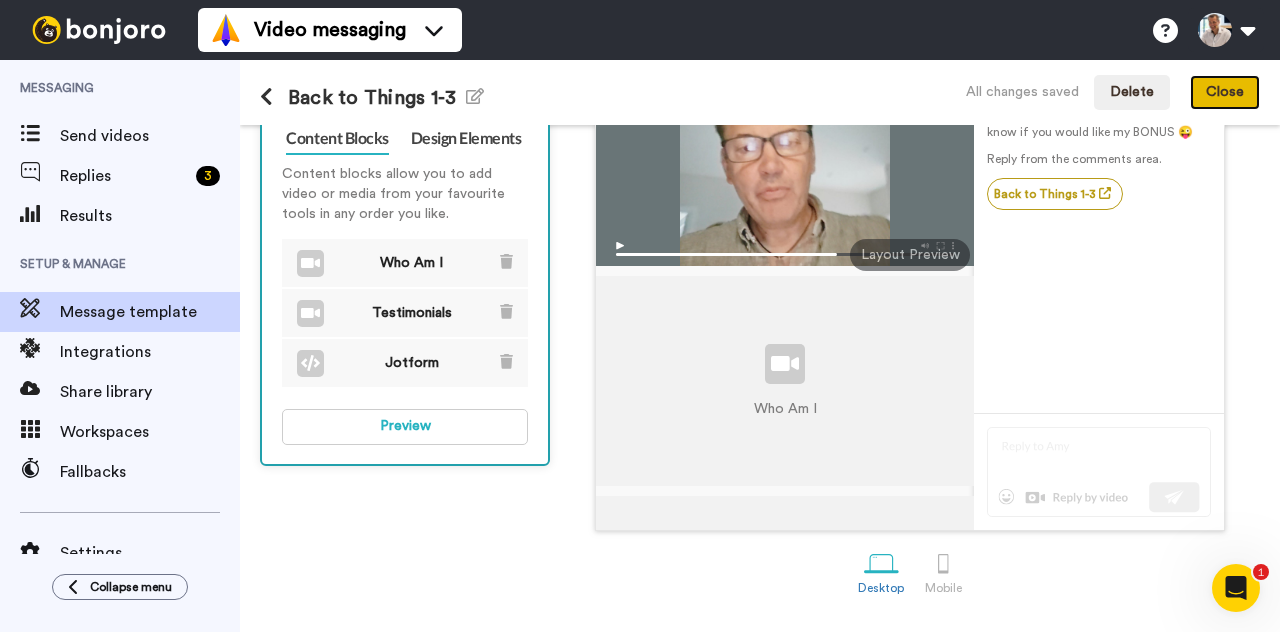 click on "Close" at bounding box center [1225, 93] 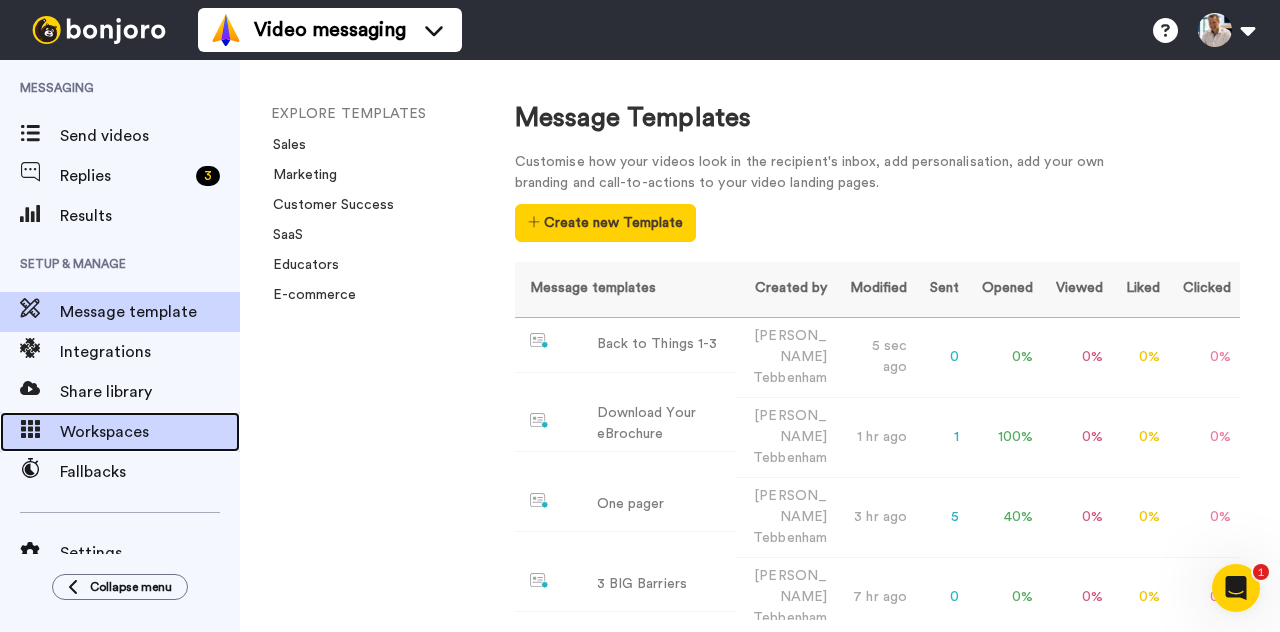 click on "Workspaces" at bounding box center [150, 432] 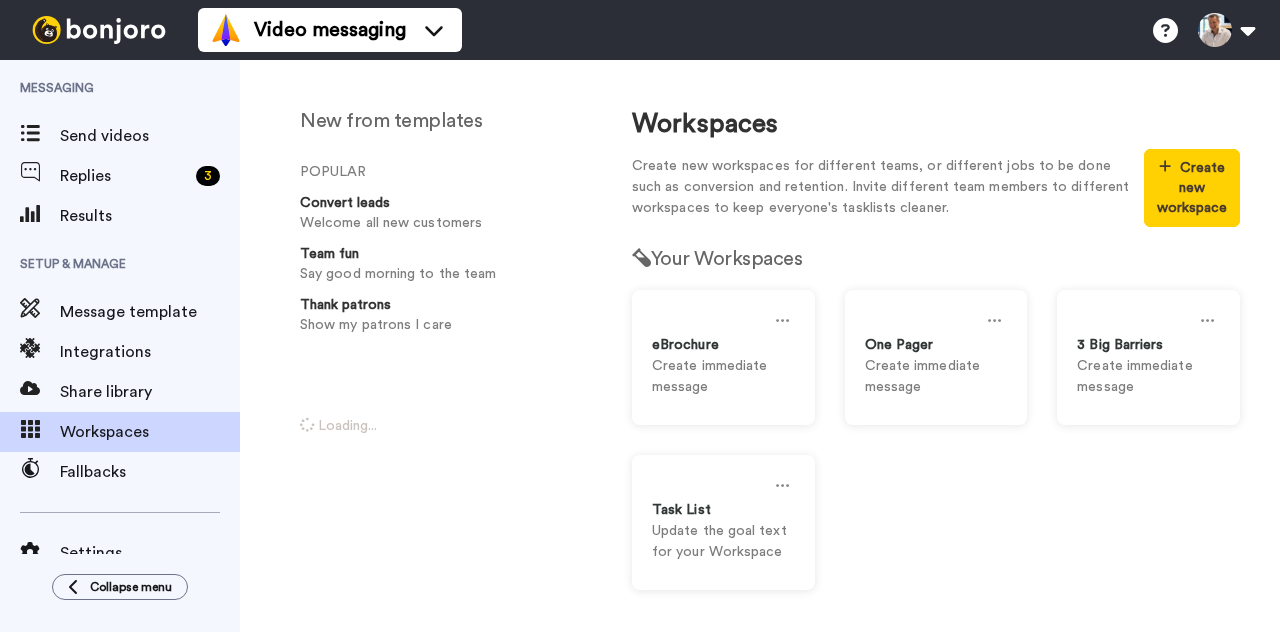 scroll, scrollTop: 0, scrollLeft: 0, axis: both 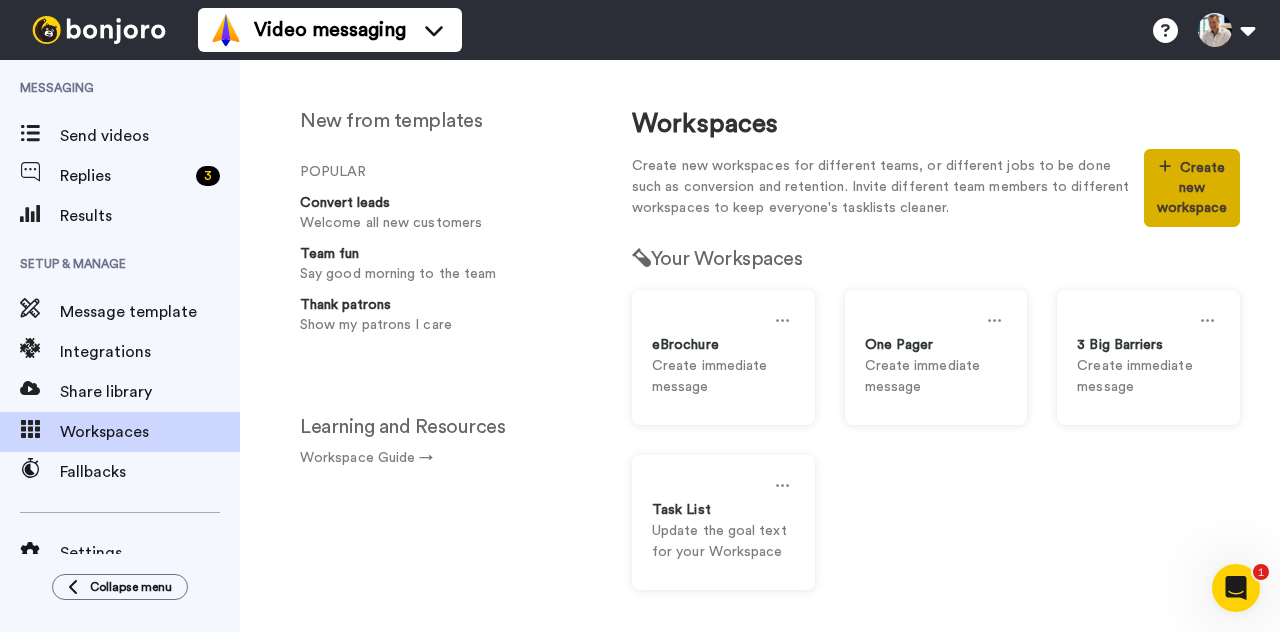 click on "Create new workspace" at bounding box center (1192, 188) 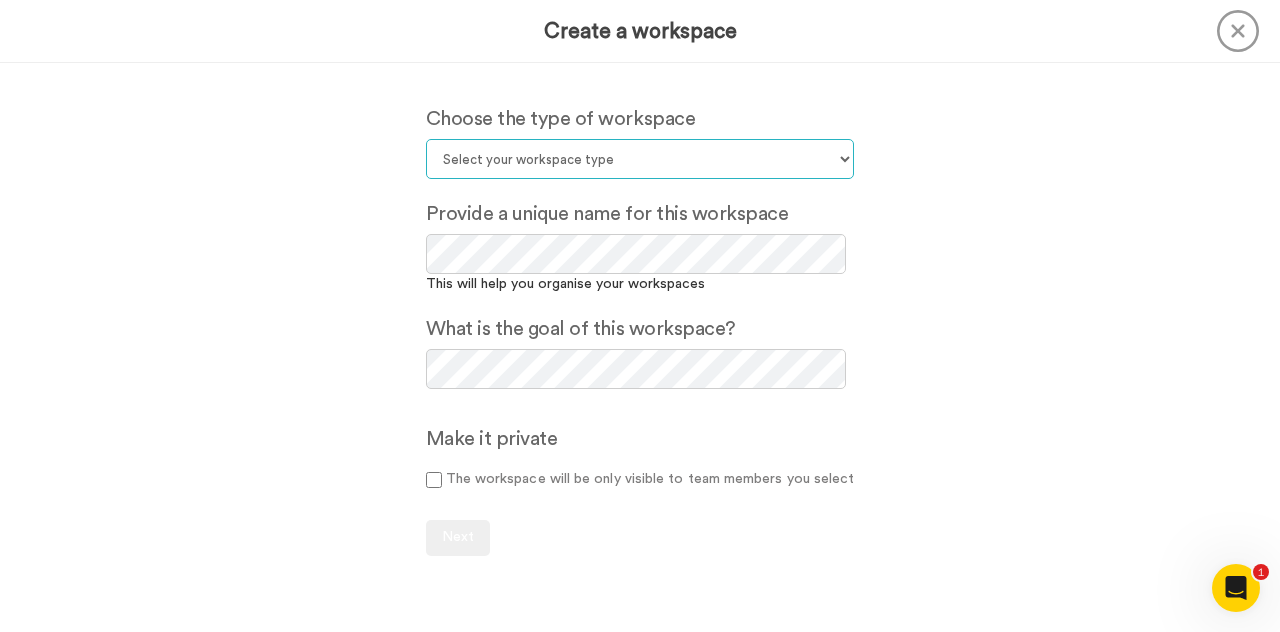 click on "Select your workspace type Default Onboarding Activation Retention Team updates Prospecting Lead Conversion Thanking Upselling Seasonal Other" at bounding box center [640, 159] 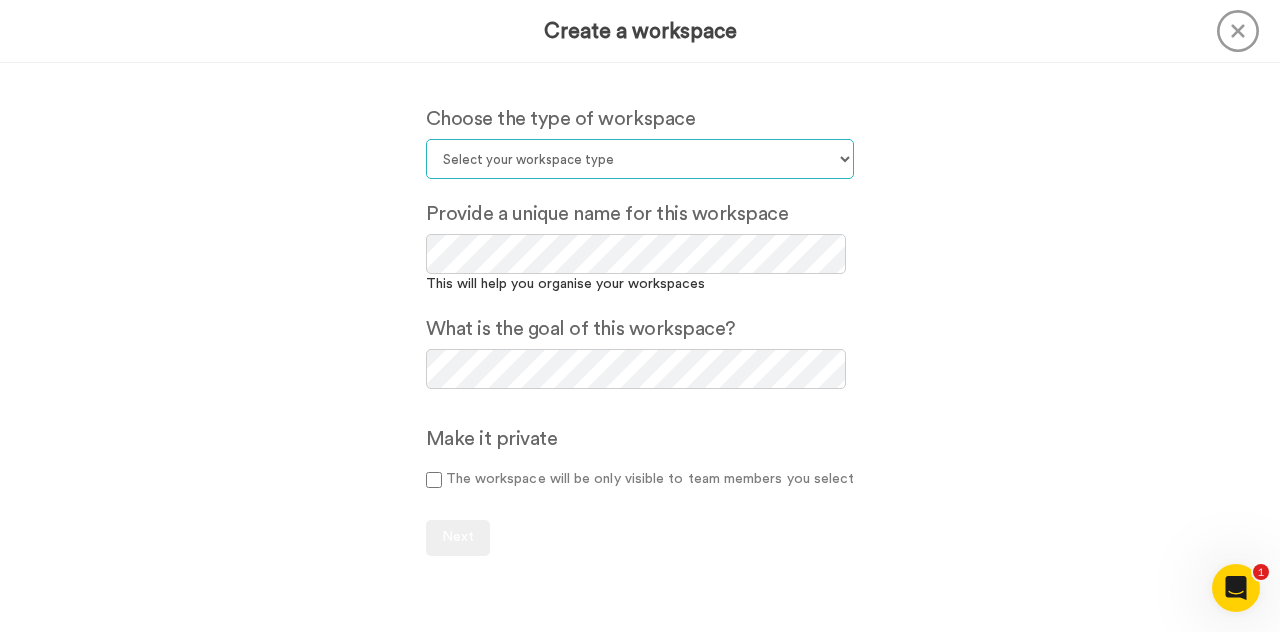 select on "Lead Conversion" 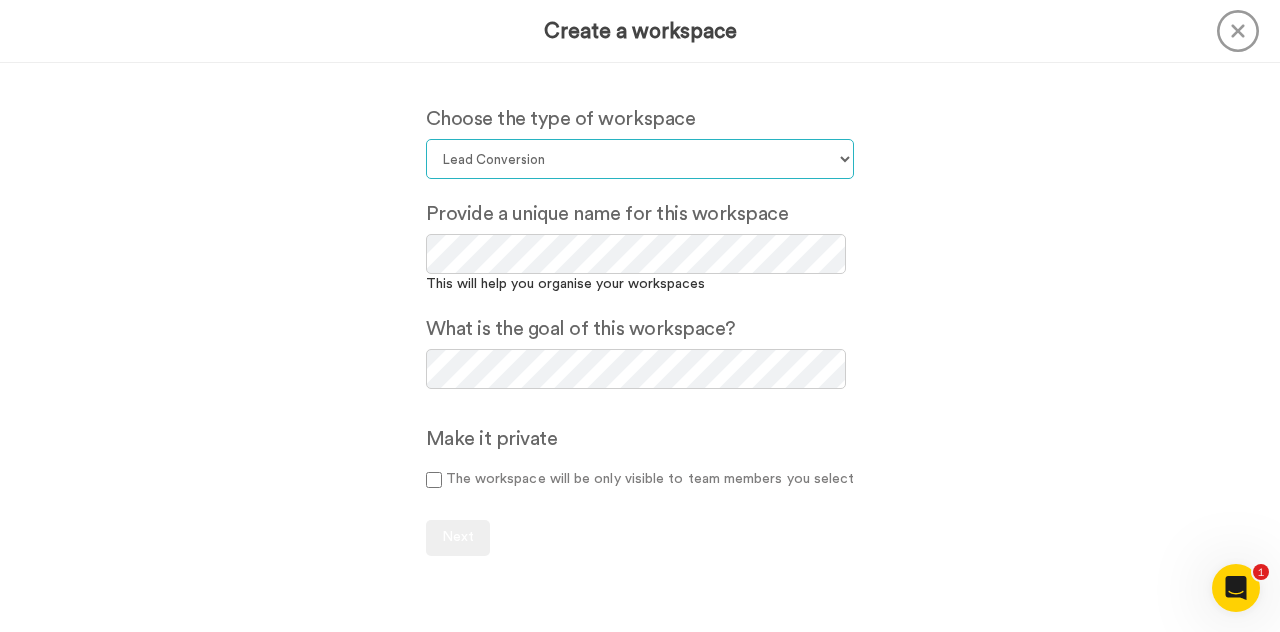 click on "Select your workspace type Default Onboarding Activation Retention Team updates Prospecting Lead Conversion Thanking Upselling Seasonal Other" at bounding box center [640, 159] 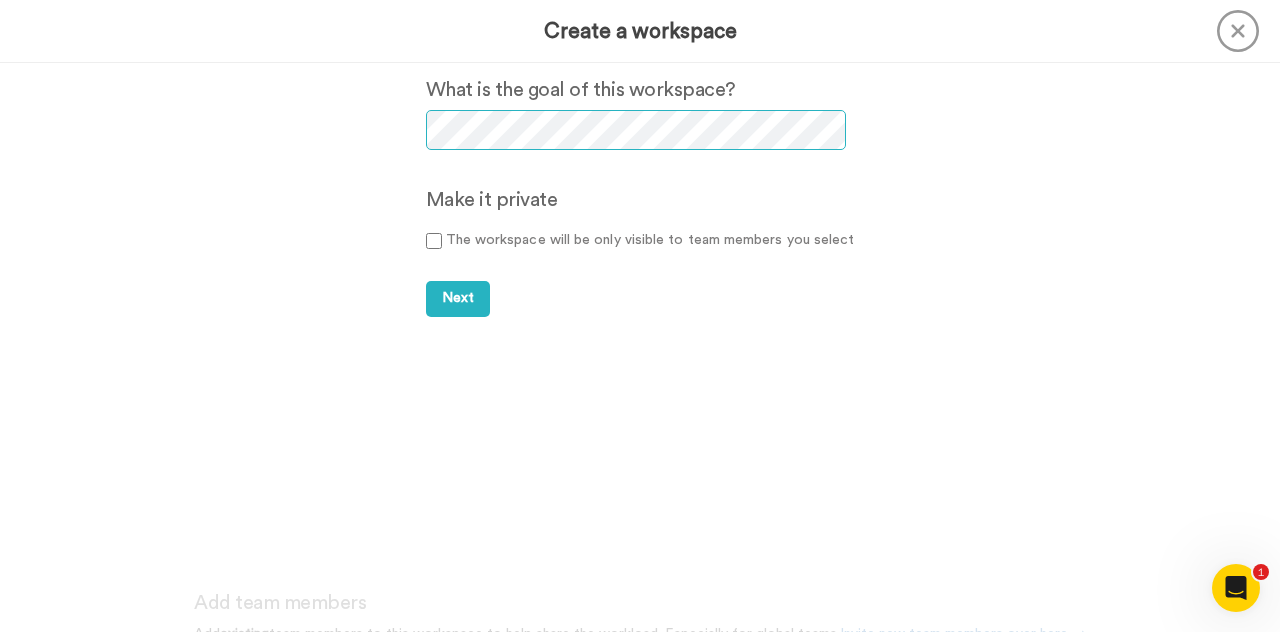scroll, scrollTop: 258, scrollLeft: 0, axis: vertical 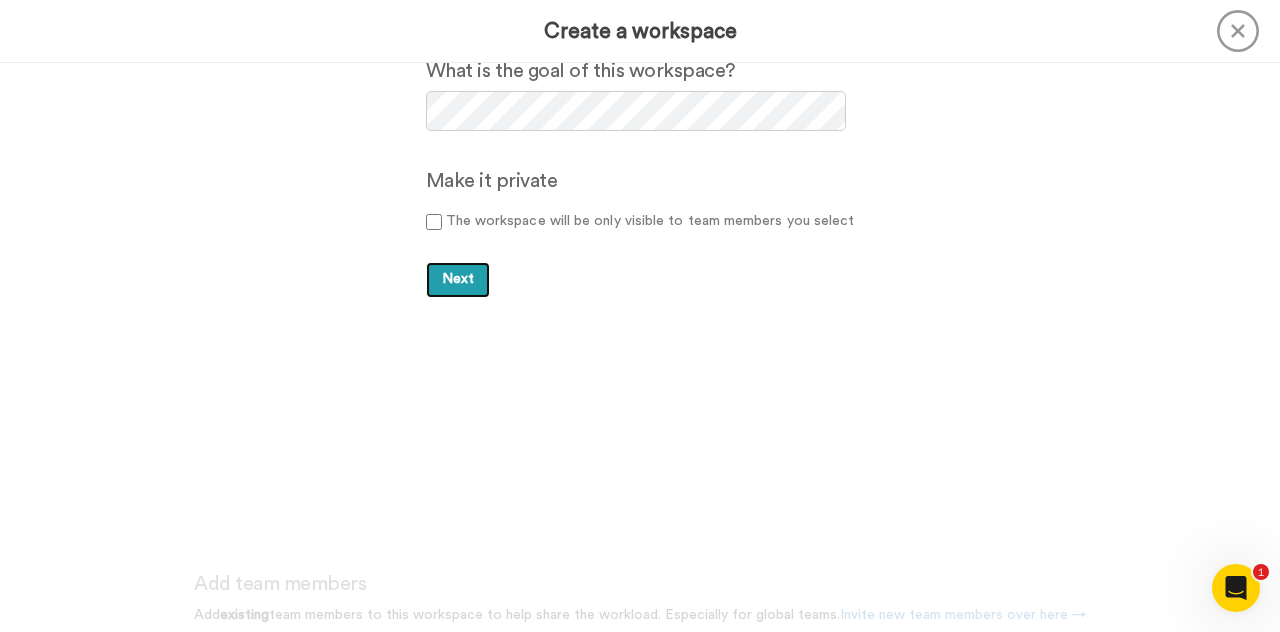 click on "Next" at bounding box center (458, 280) 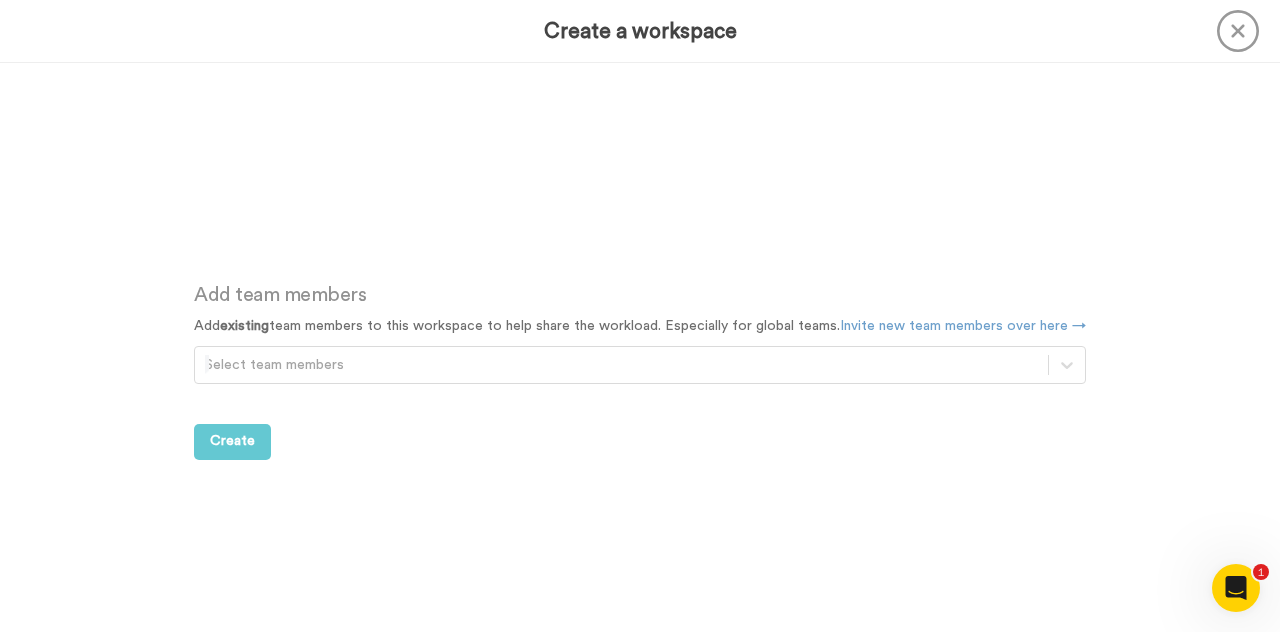 scroll, scrollTop: 569, scrollLeft: 0, axis: vertical 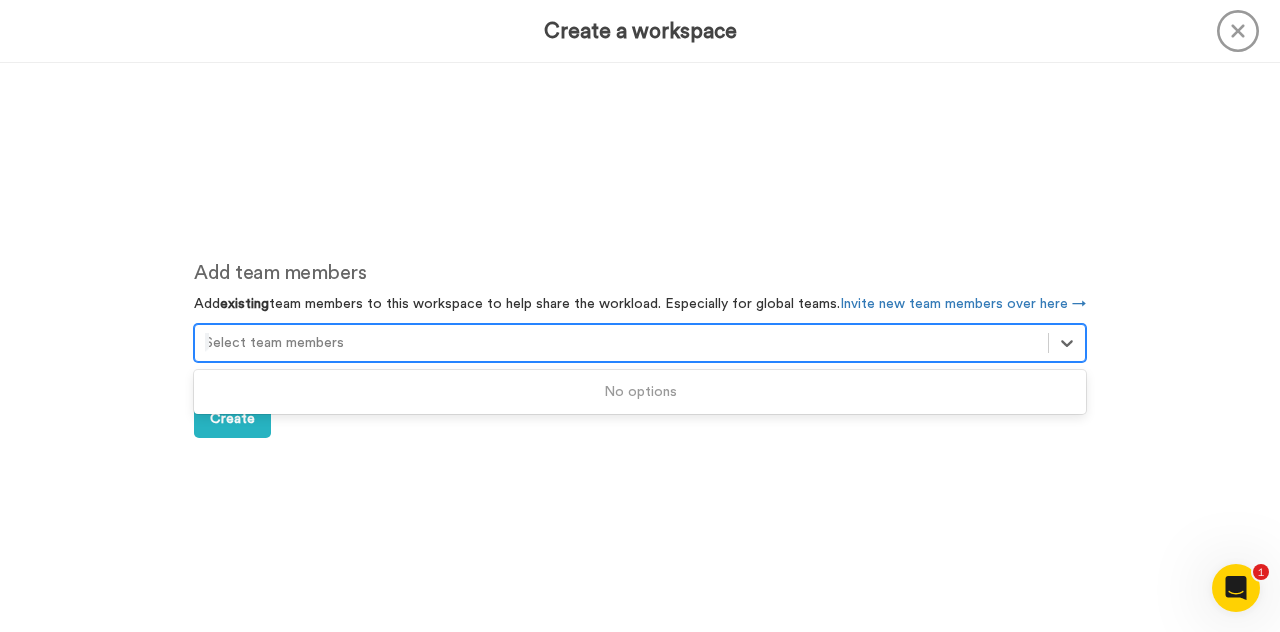 click at bounding box center (621, 343) 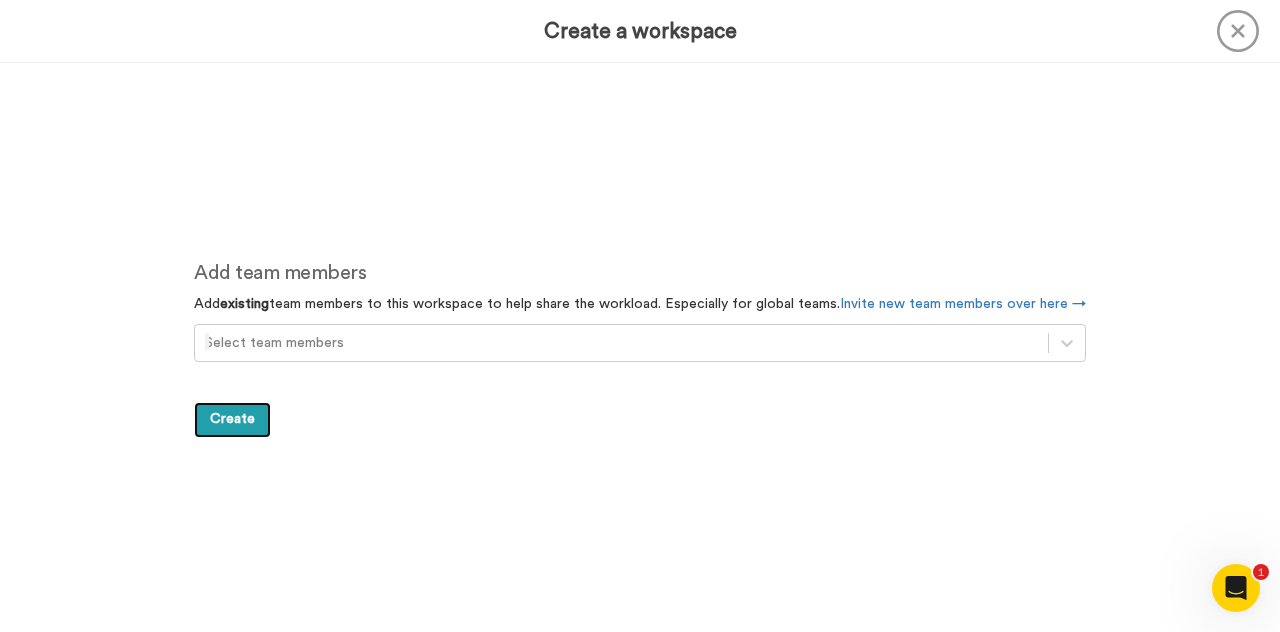 click on "Create" at bounding box center (232, 420) 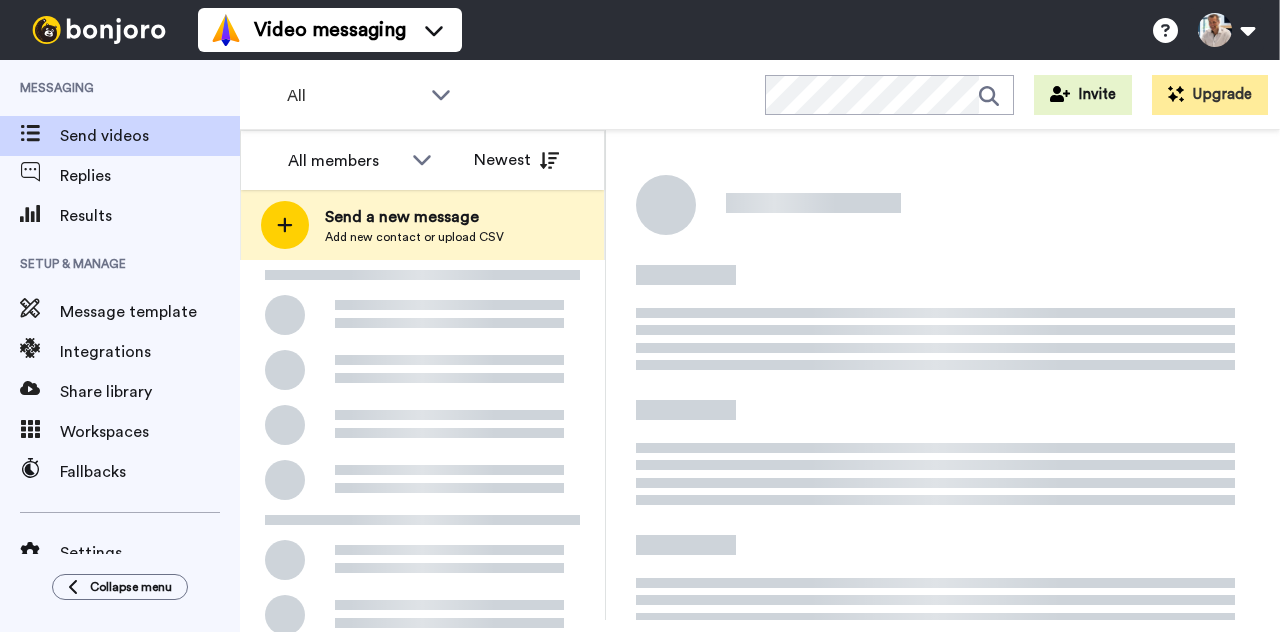 scroll, scrollTop: 0, scrollLeft: 0, axis: both 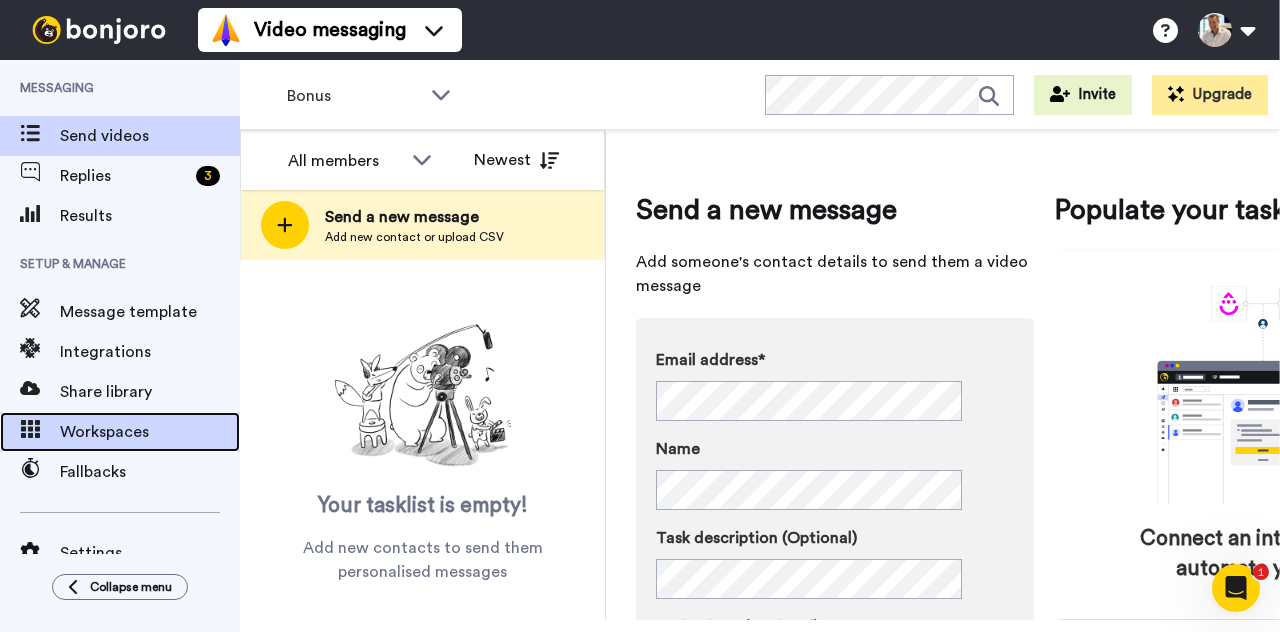 click on "Workspaces" at bounding box center (150, 432) 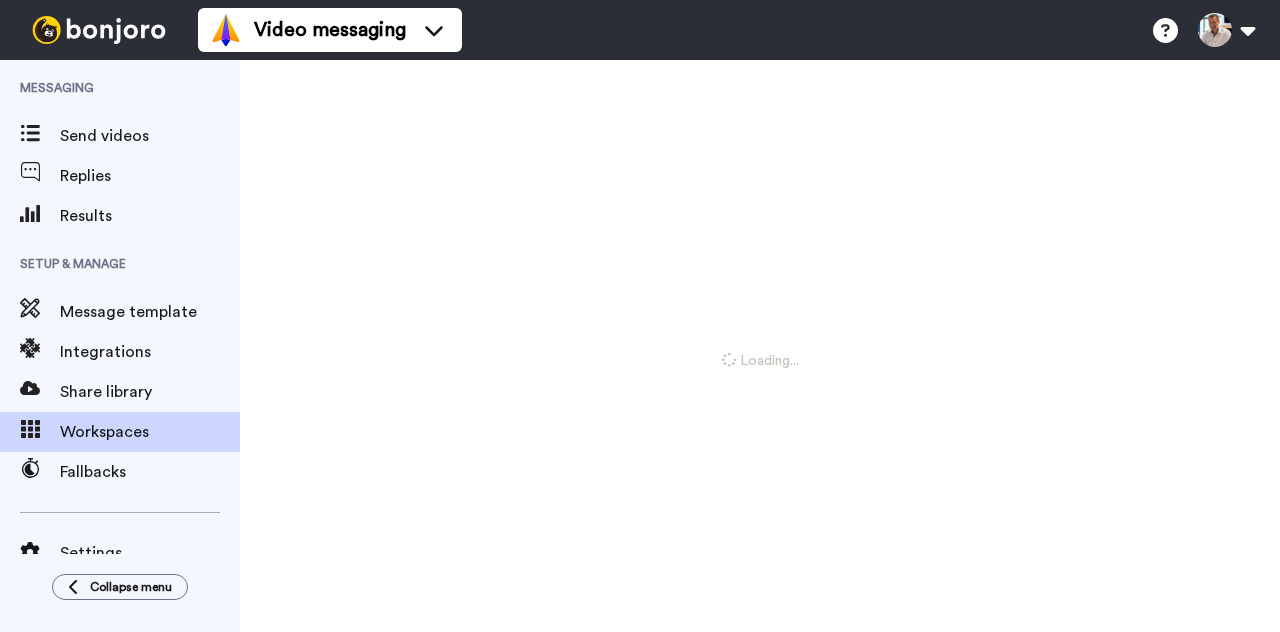 scroll, scrollTop: 0, scrollLeft: 0, axis: both 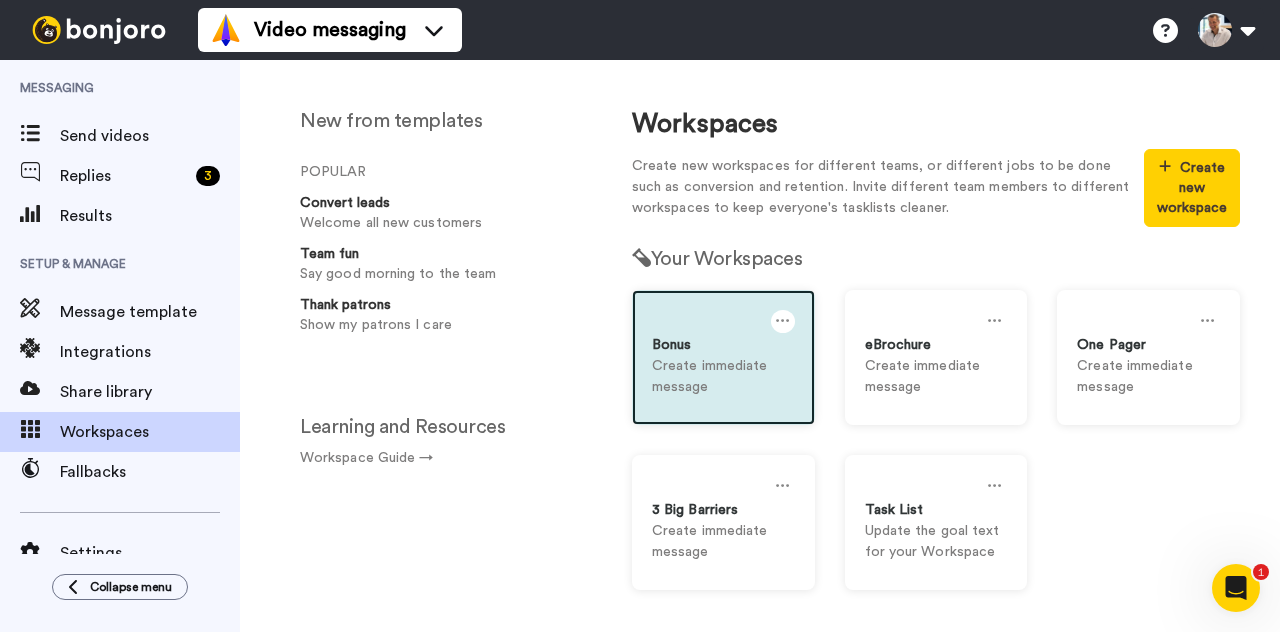 click at bounding box center (783, 321) 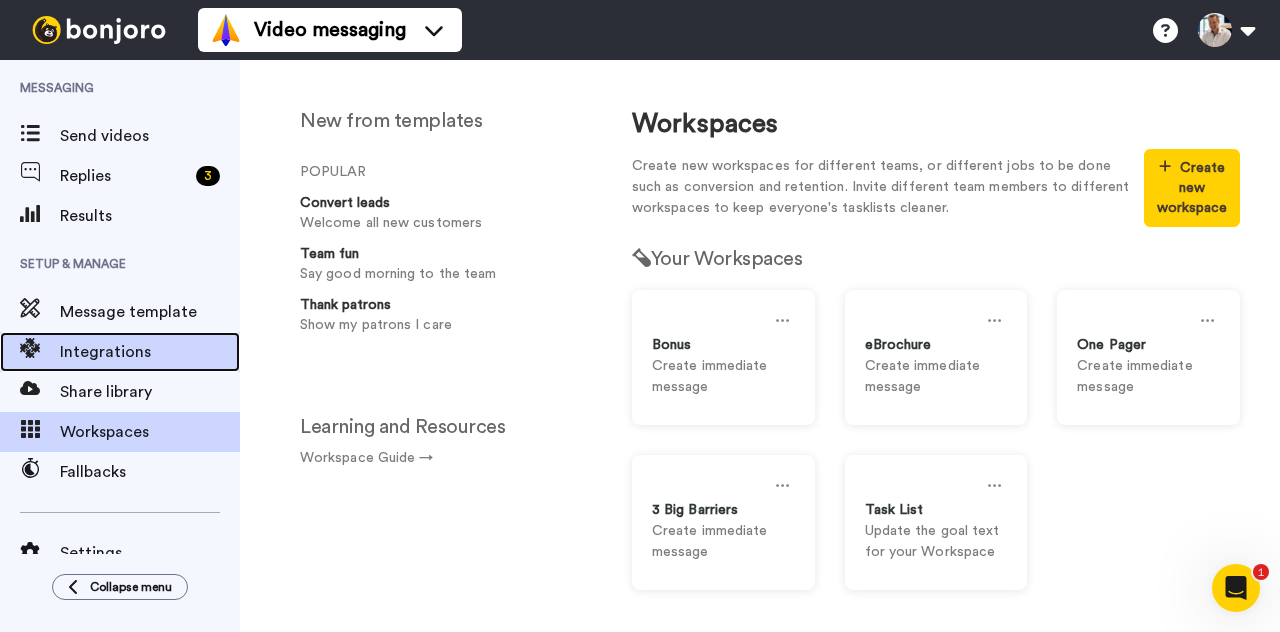 click on "Integrations" at bounding box center (150, 352) 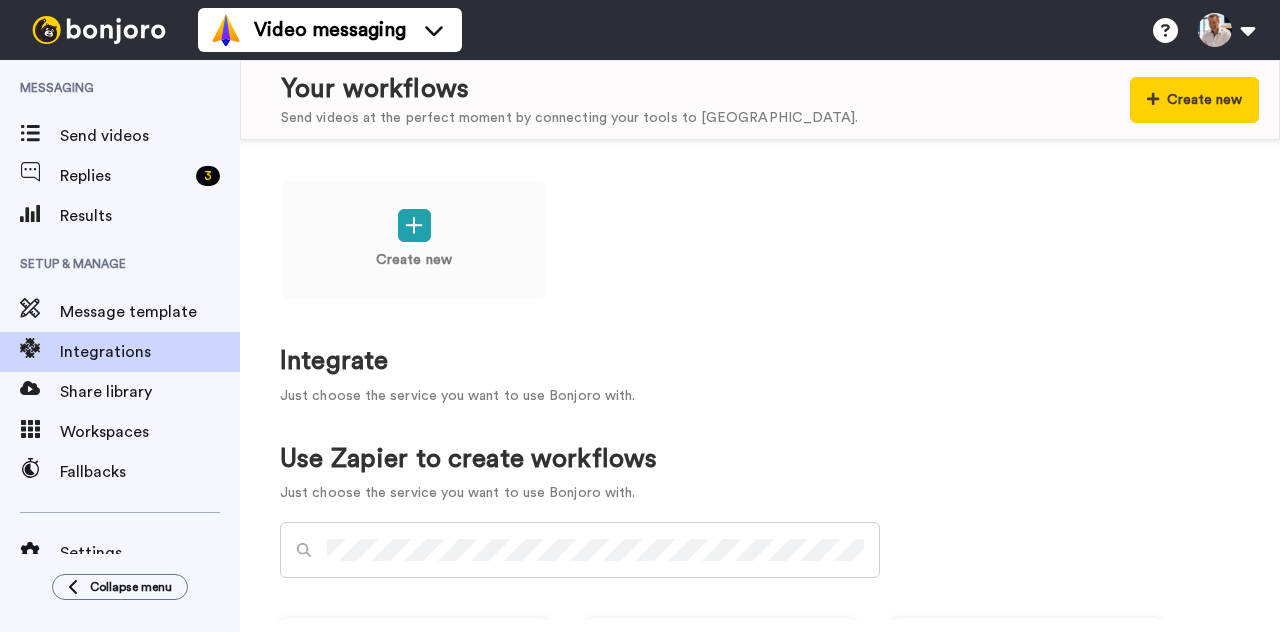 scroll, scrollTop: 0, scrollLeft: 0, axis: both 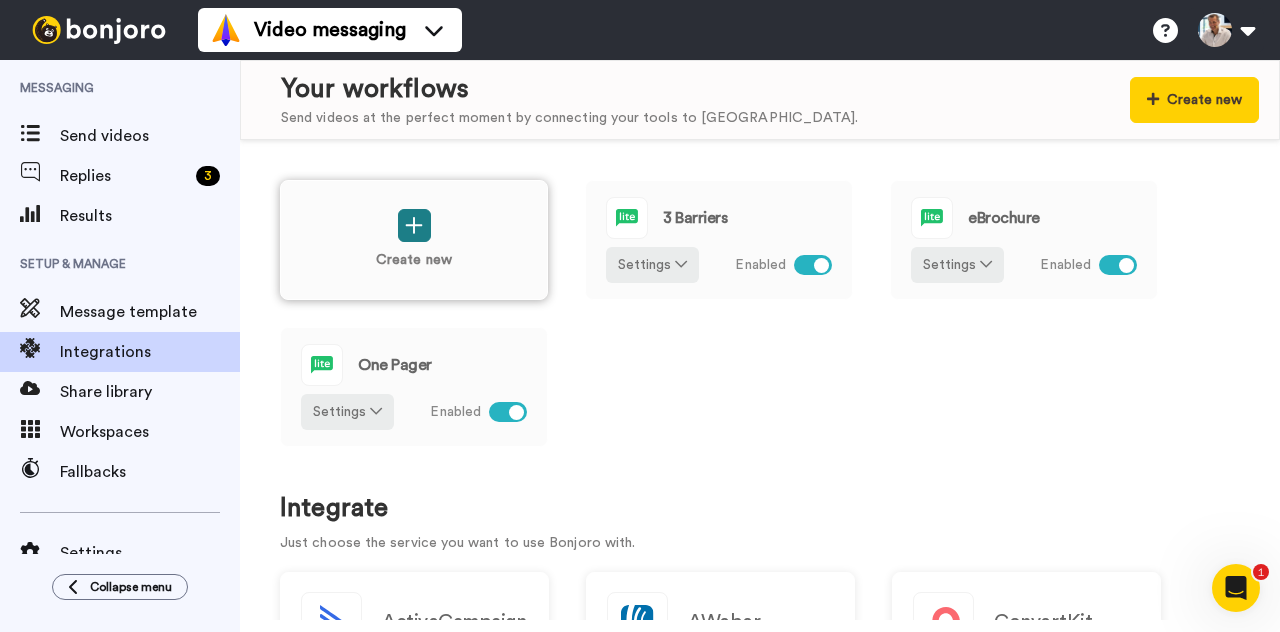 click at bounding box center (414, 225) 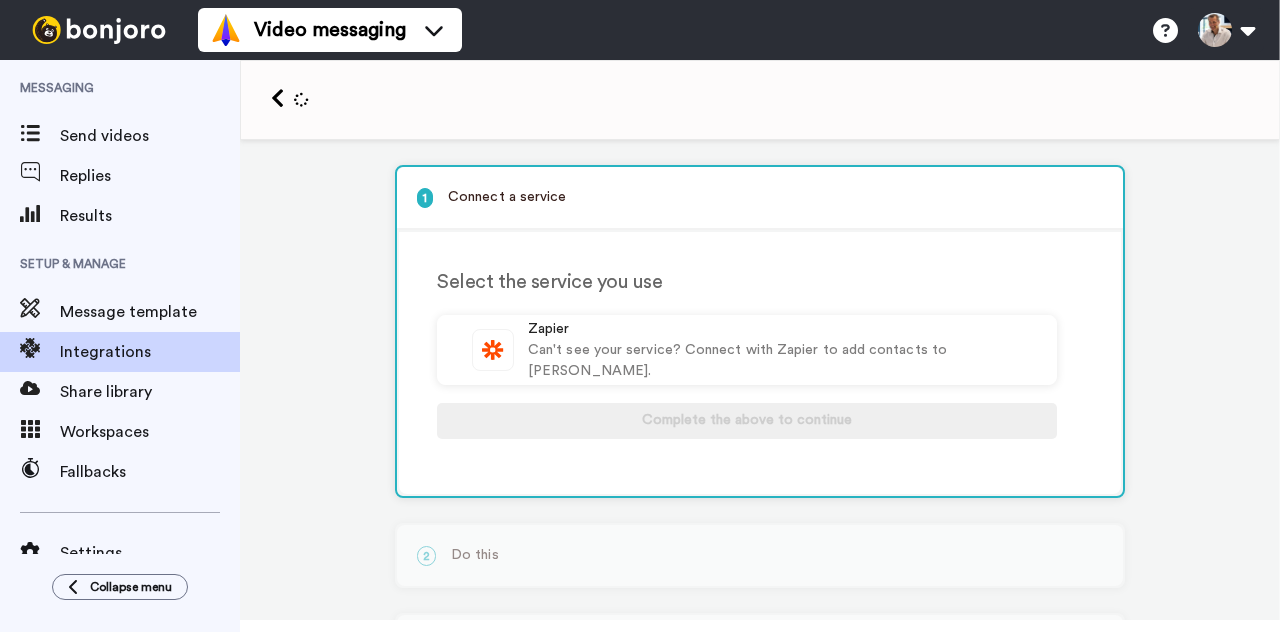scroll, scrollTop: 0, scrollLeft: 0, axis: both 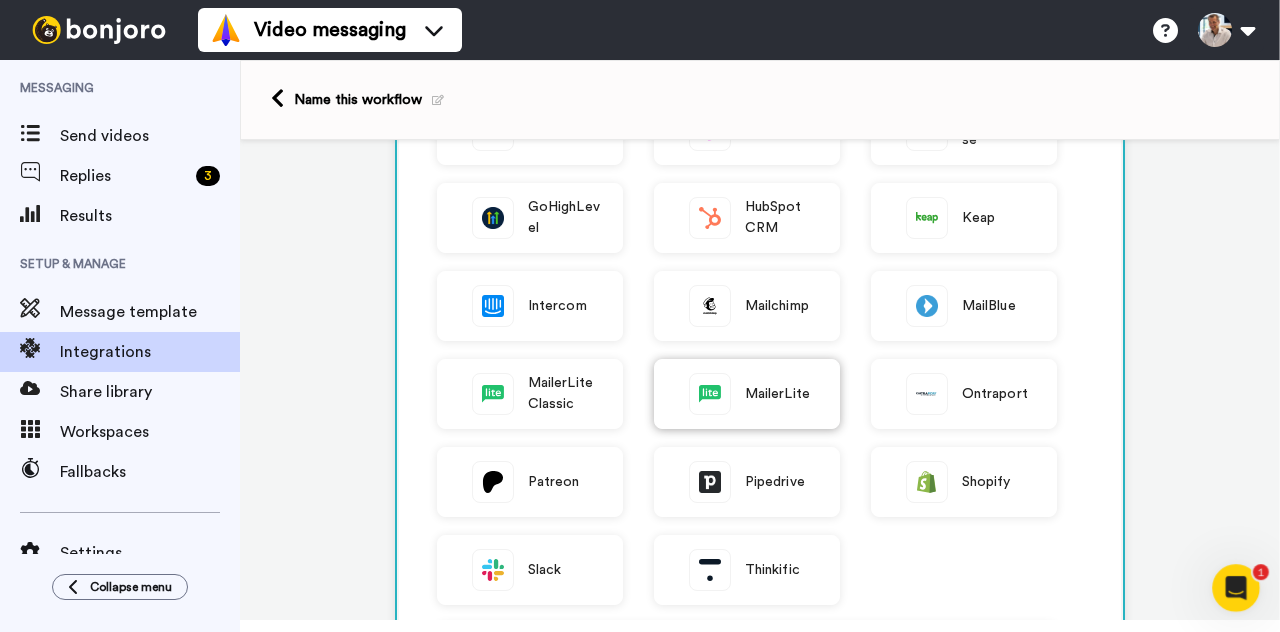 click on "MailerLite" at bounding box center [777, 394] 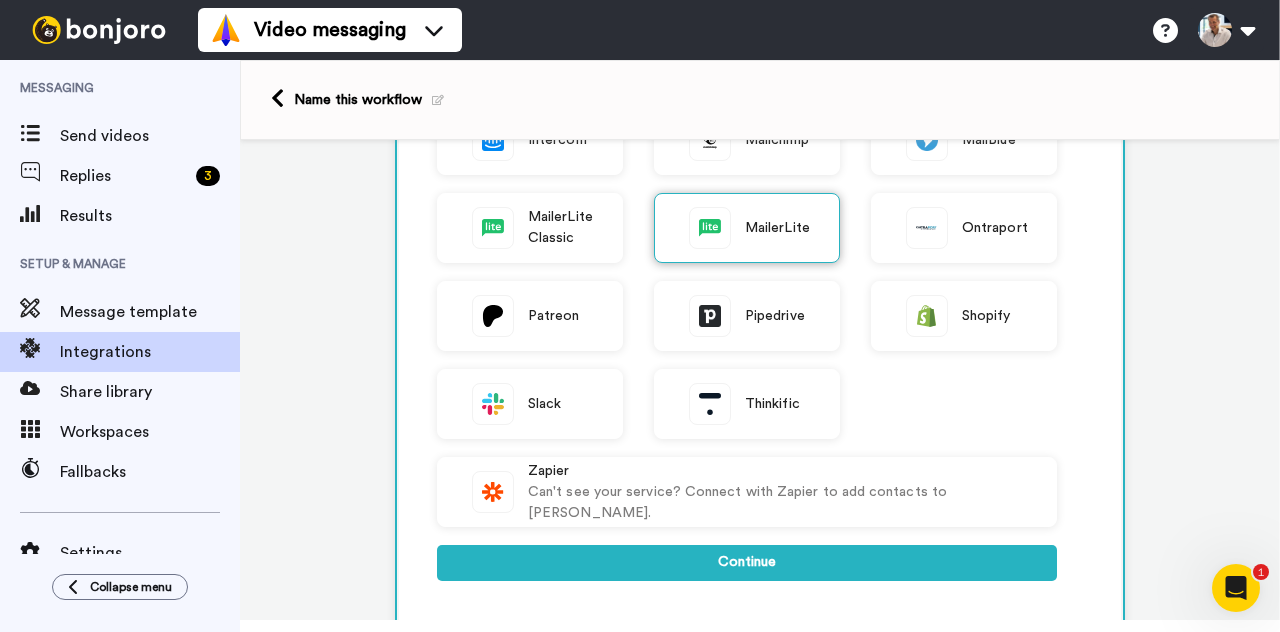 scroll, scrollTop: 509, scrollLeft: 0, axis: vertical 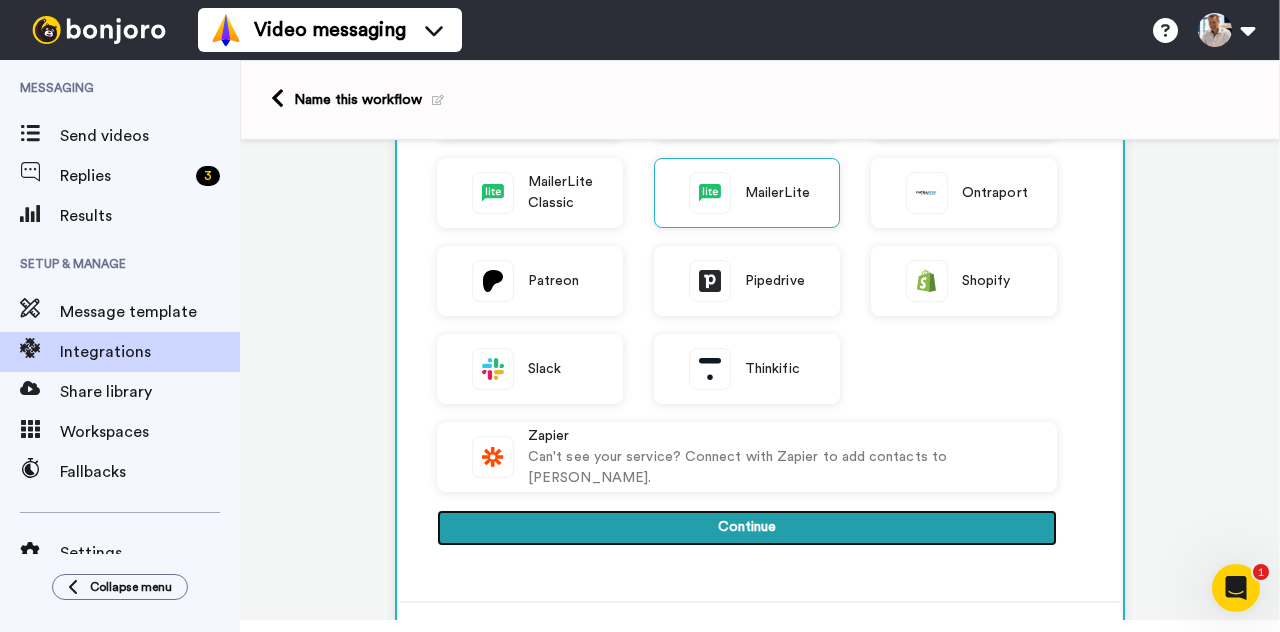 click on "Continue" at bounding box center (747, 528) 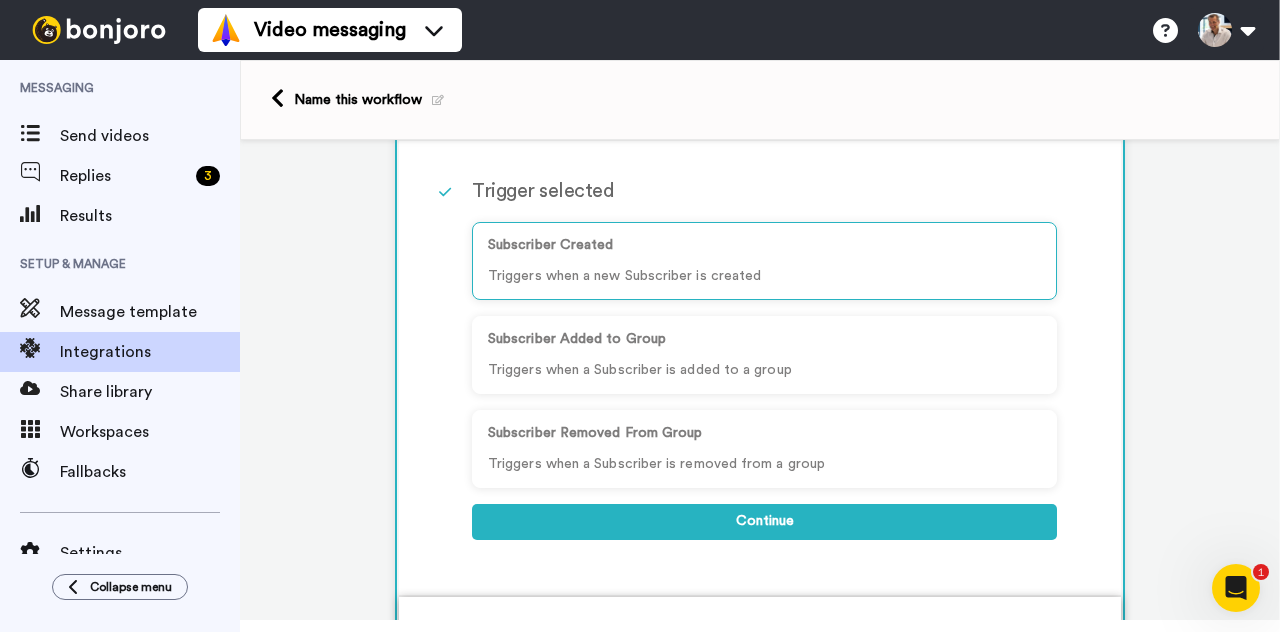 scroll, scrollTop: 142, scrollLeft: 0, axis: vertical 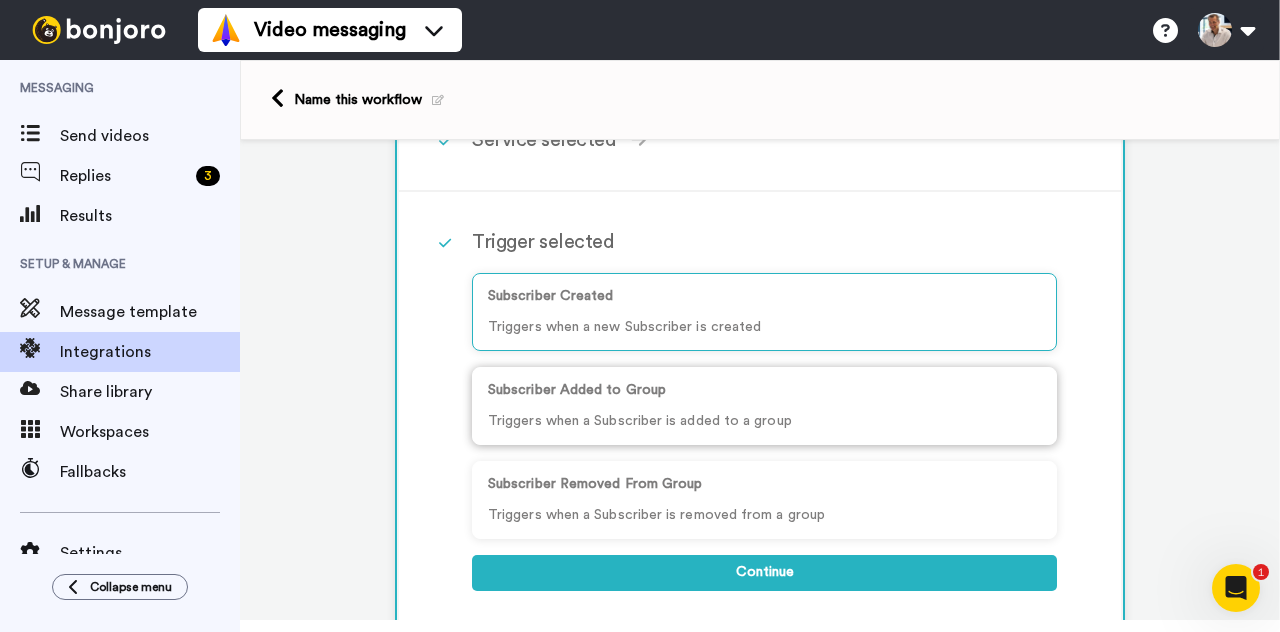 click on "Subscriber Added to Group" at bounding box center (764, 390) 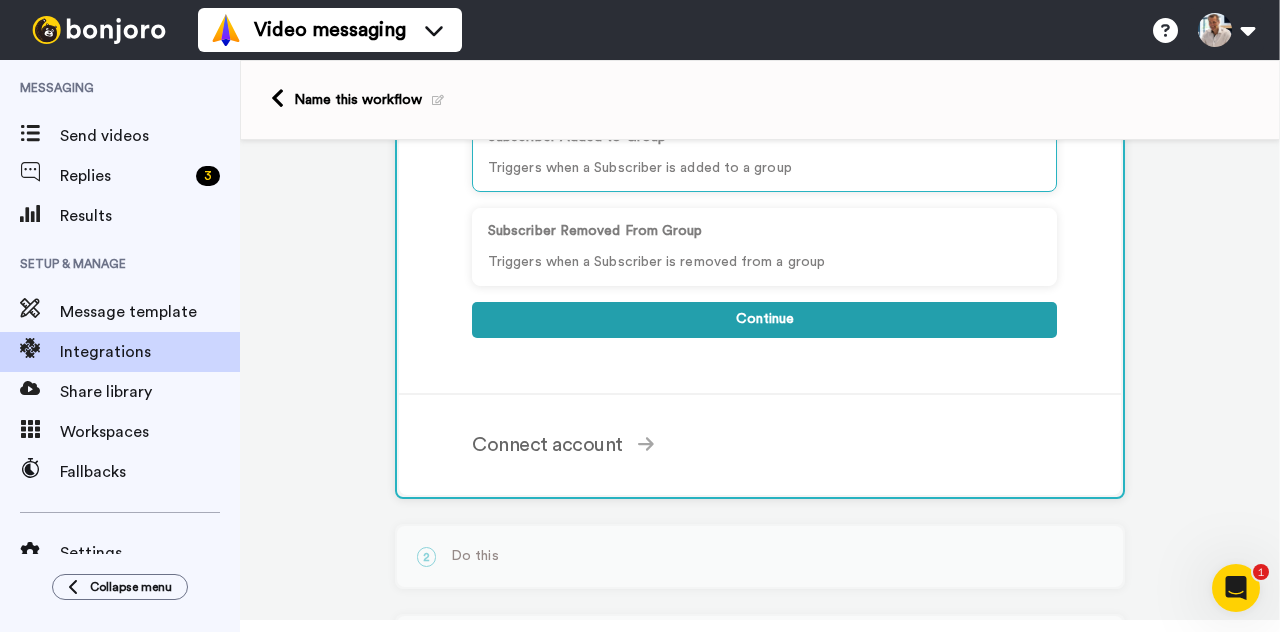 scroll, scrollTop: 396, scrollLeft: 0, axis: vertical 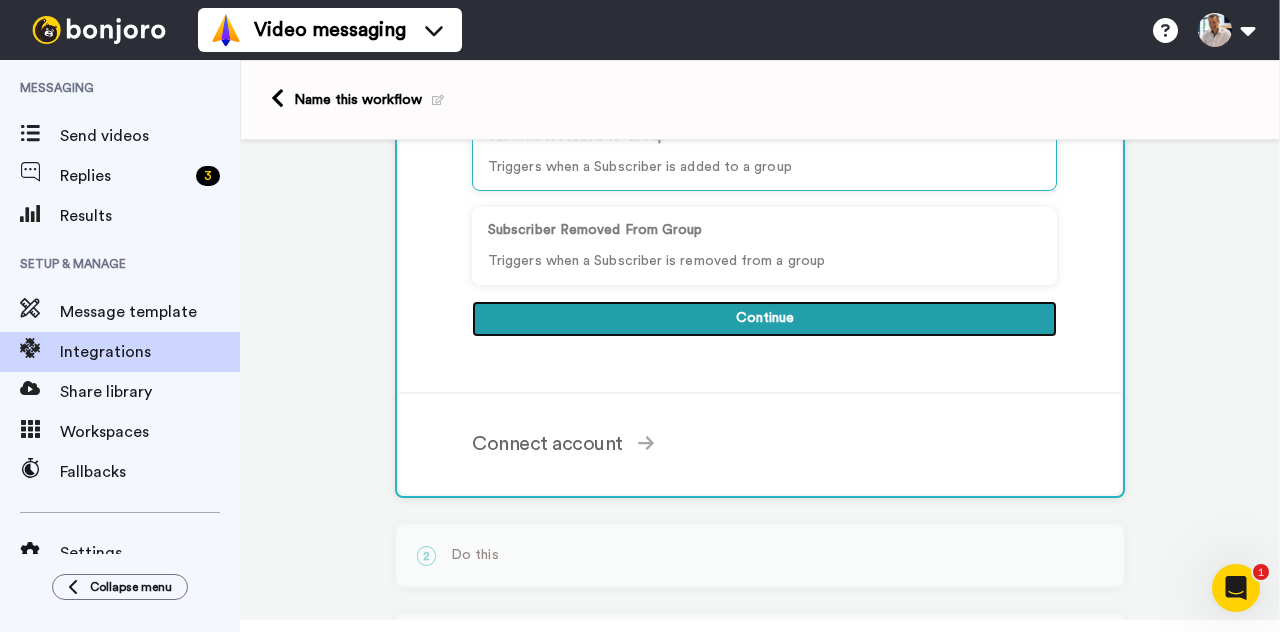 click on "Continue" at bounding box center (764, 319) 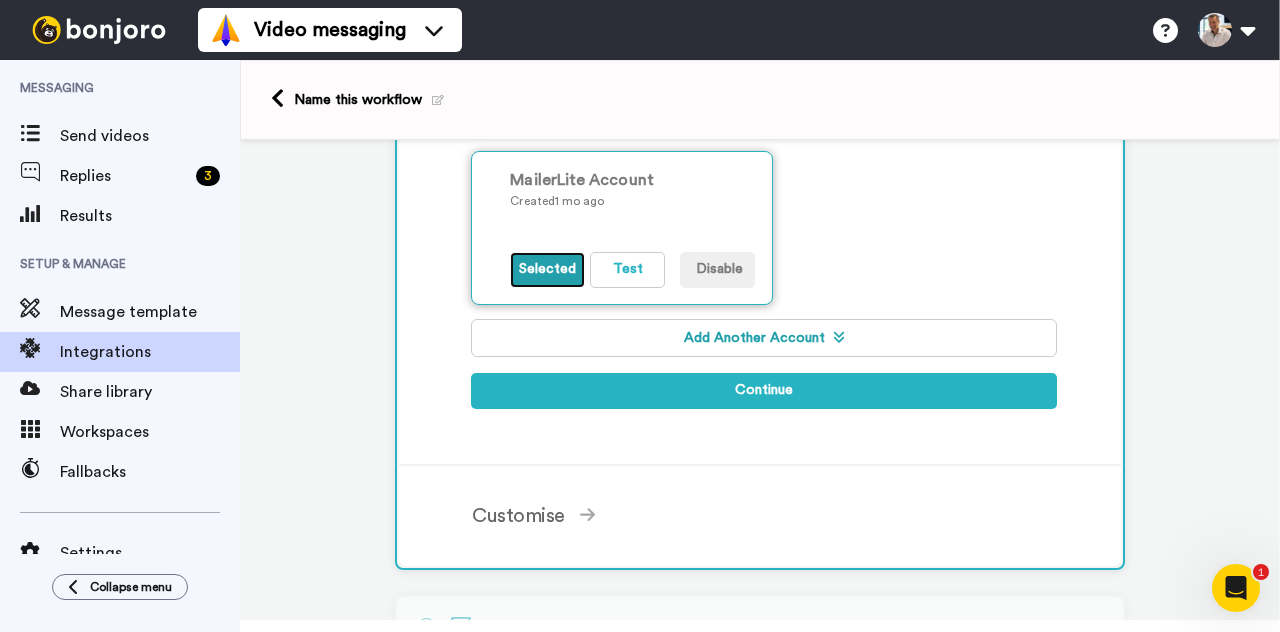 click on "Selected" at bounding box center [547, 270] 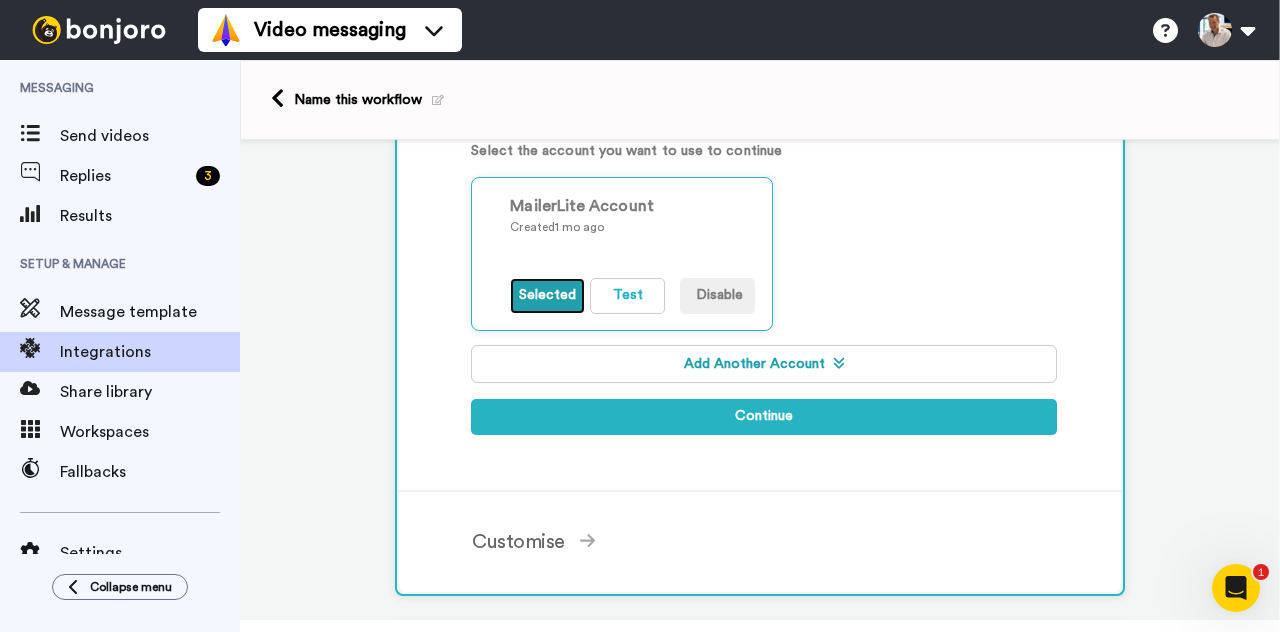 scroll, scrollTop: 375, scrollLeft: 0, axis: vertical 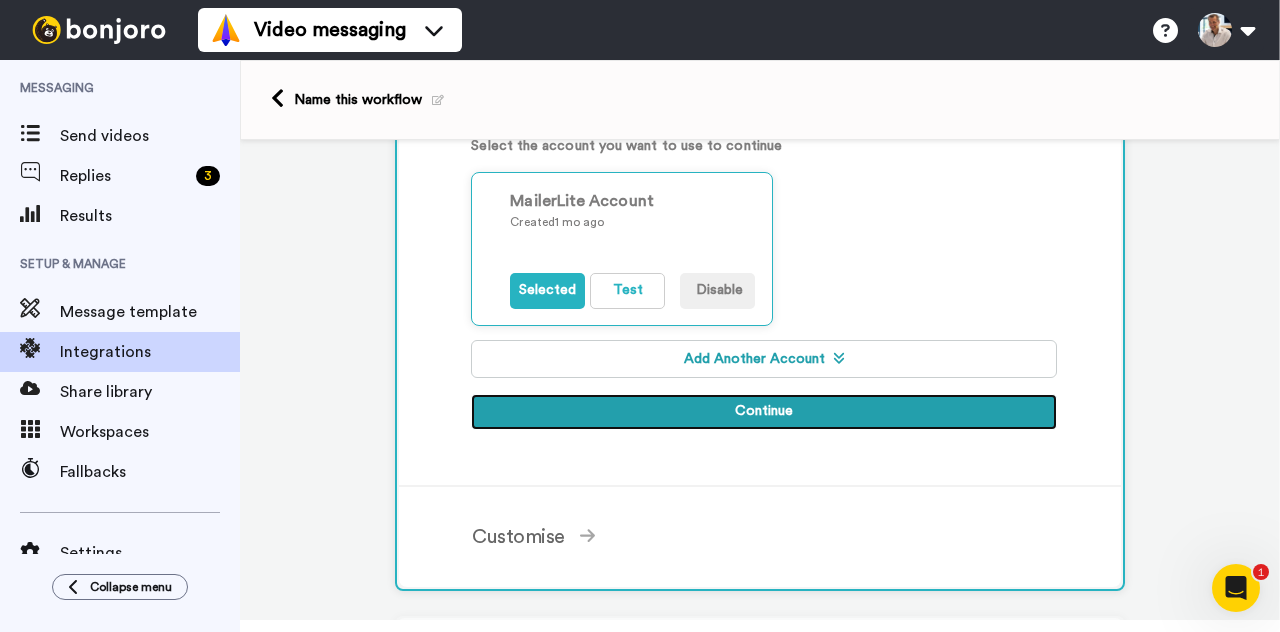 click on "Continue" at bounding box center [764, 412] 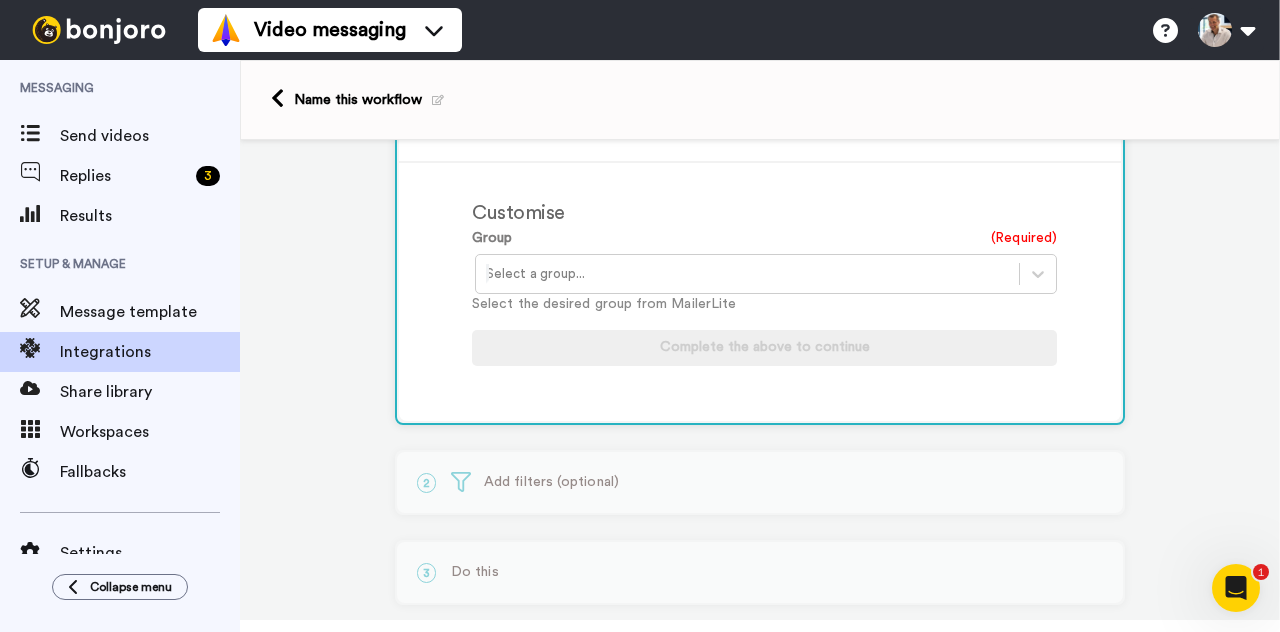 click at bounding box center (747, 274) 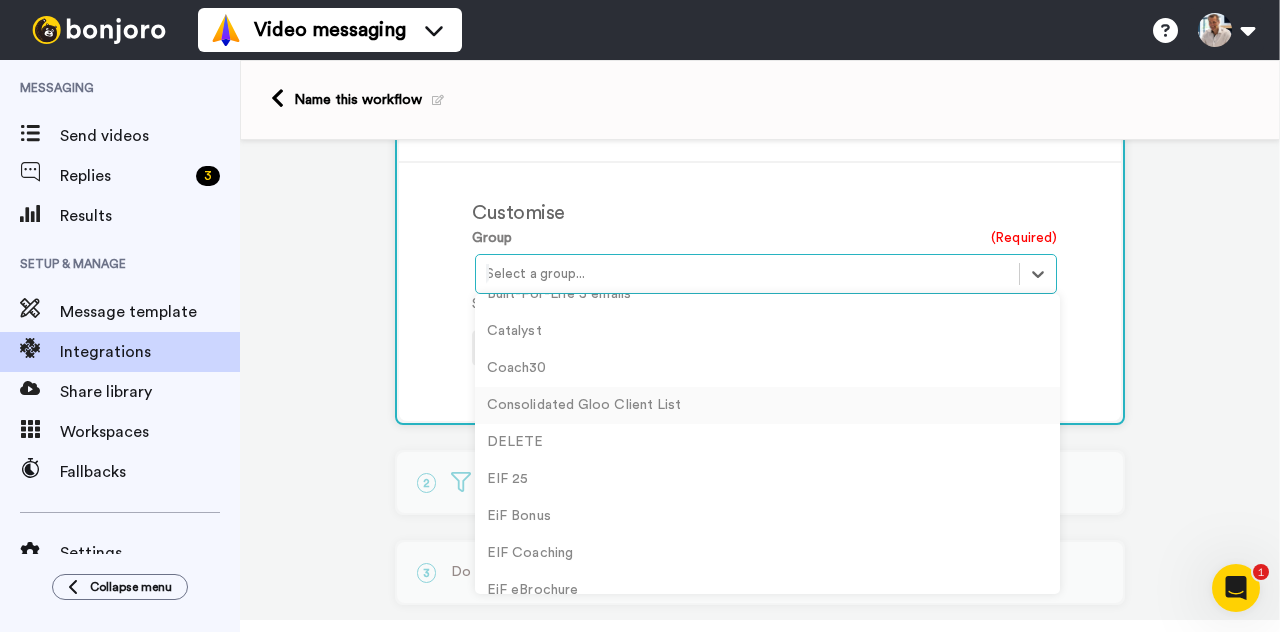 scroll, scrollTop: 184, scrollLeft: 0, axis: vertical 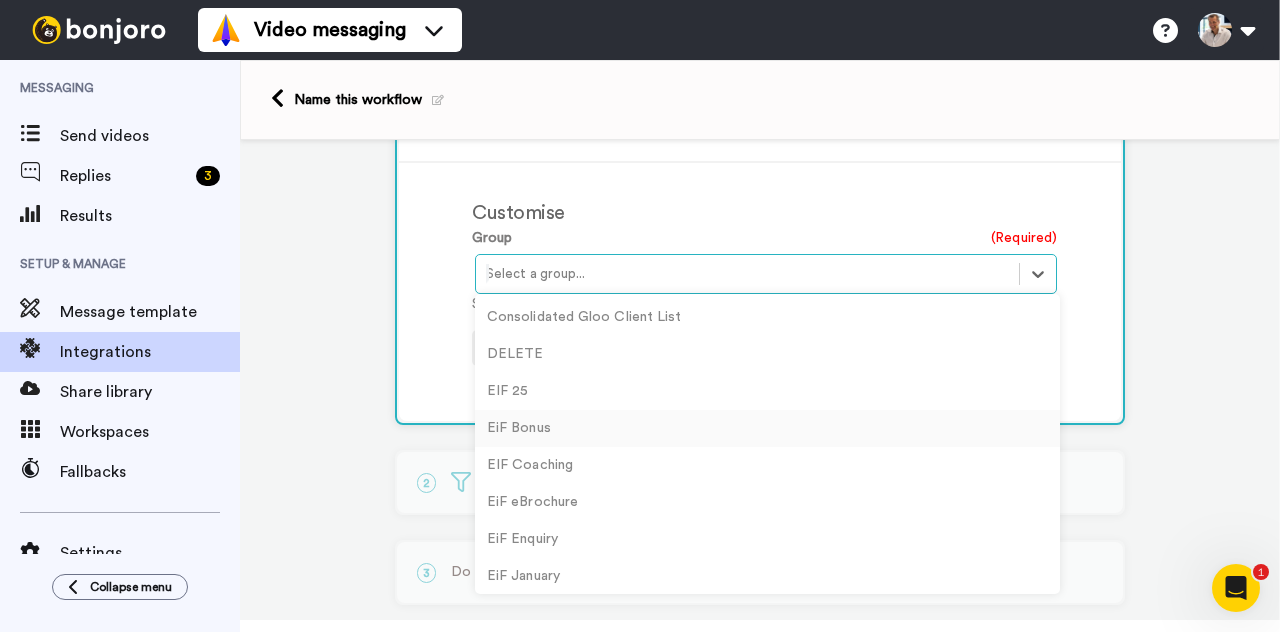 click on "EiF Bonus" at bounding box center [767, 428] 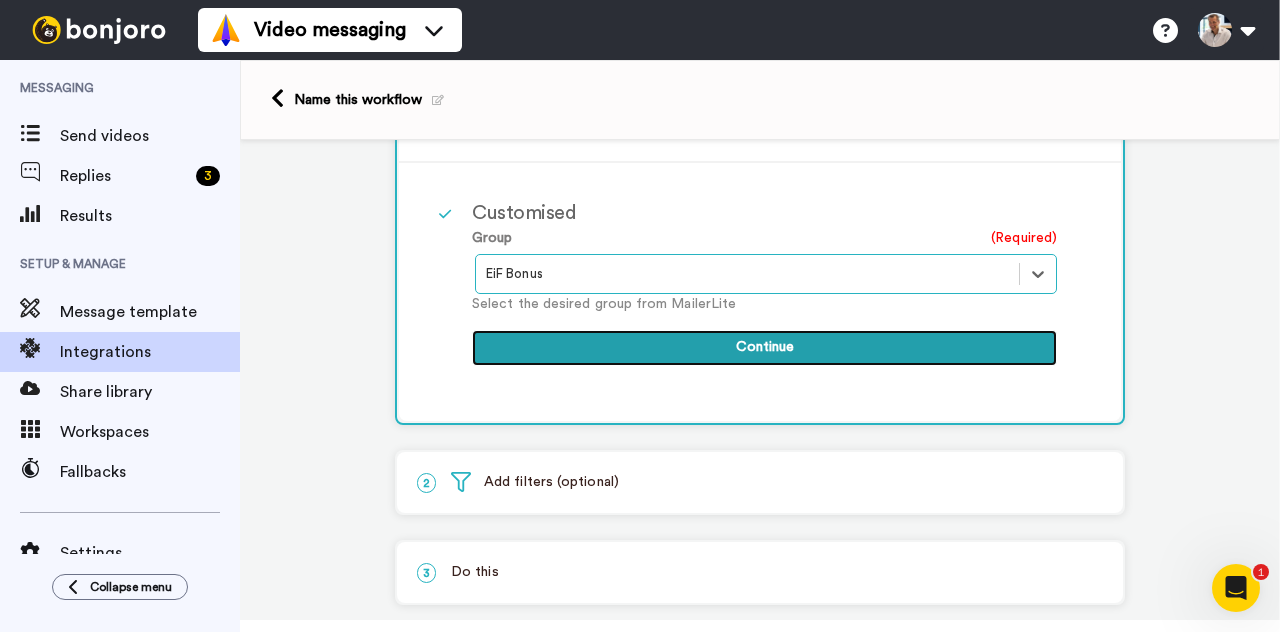 click on "Continue" at bounding box center [764, 348] 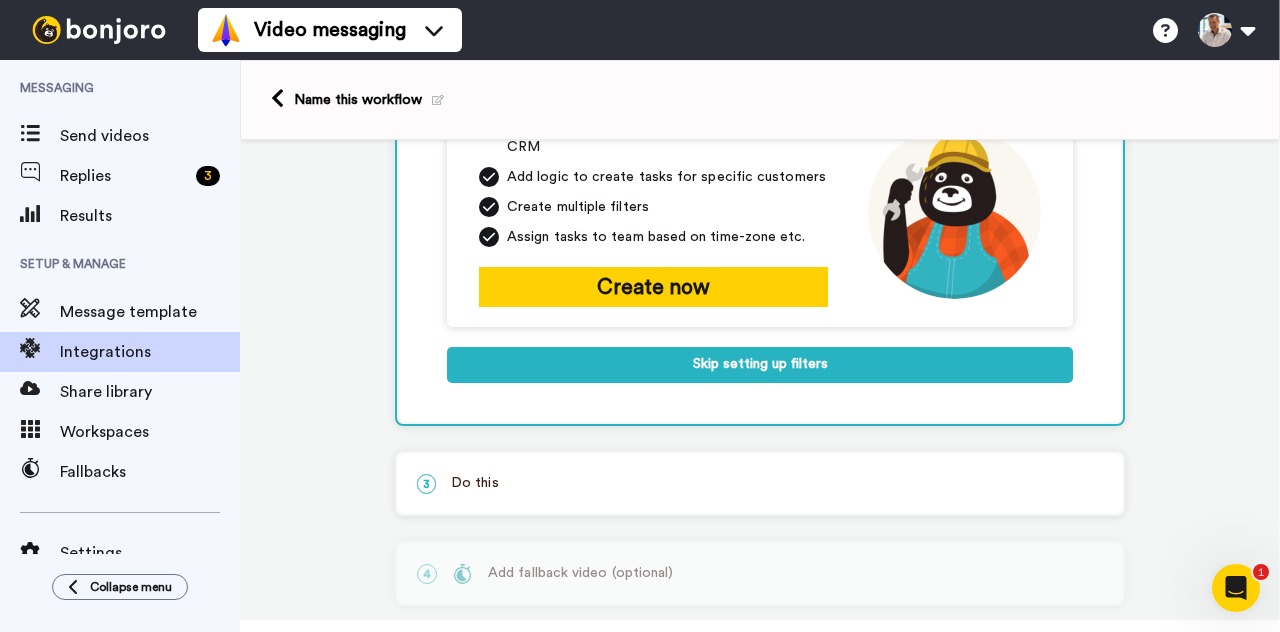 scroll, scrollTop: 373, scrollLeft: 0, axis: vertical 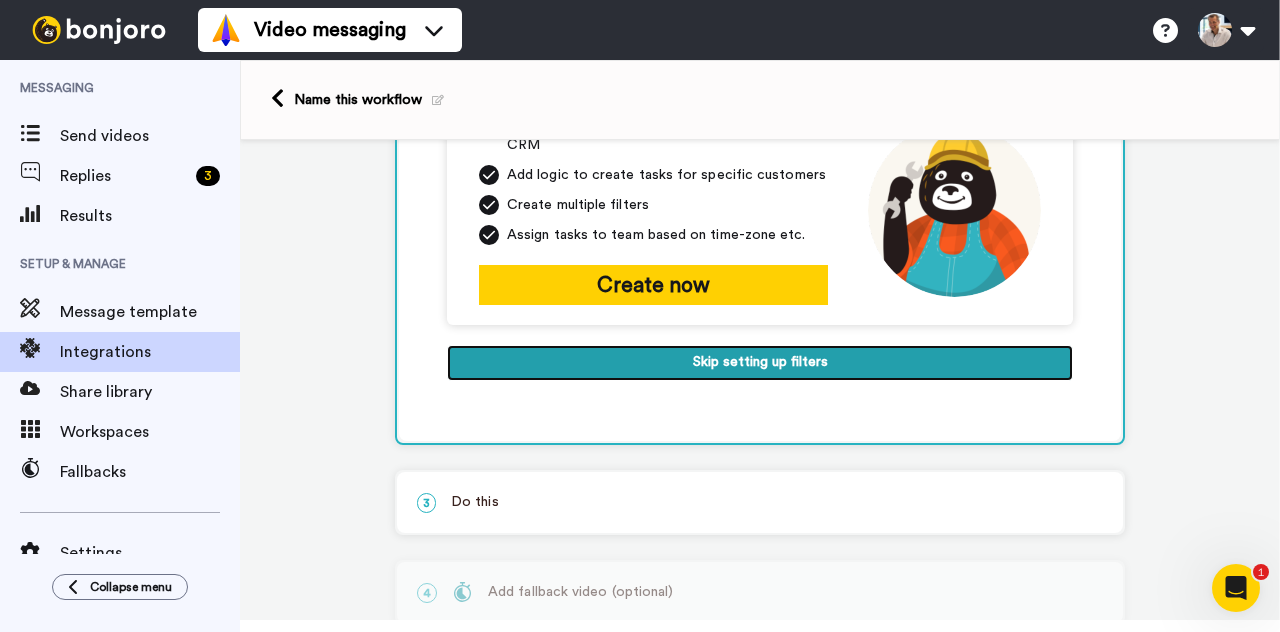 click on "Skip setting up filters" at bounding box center [760, 363] 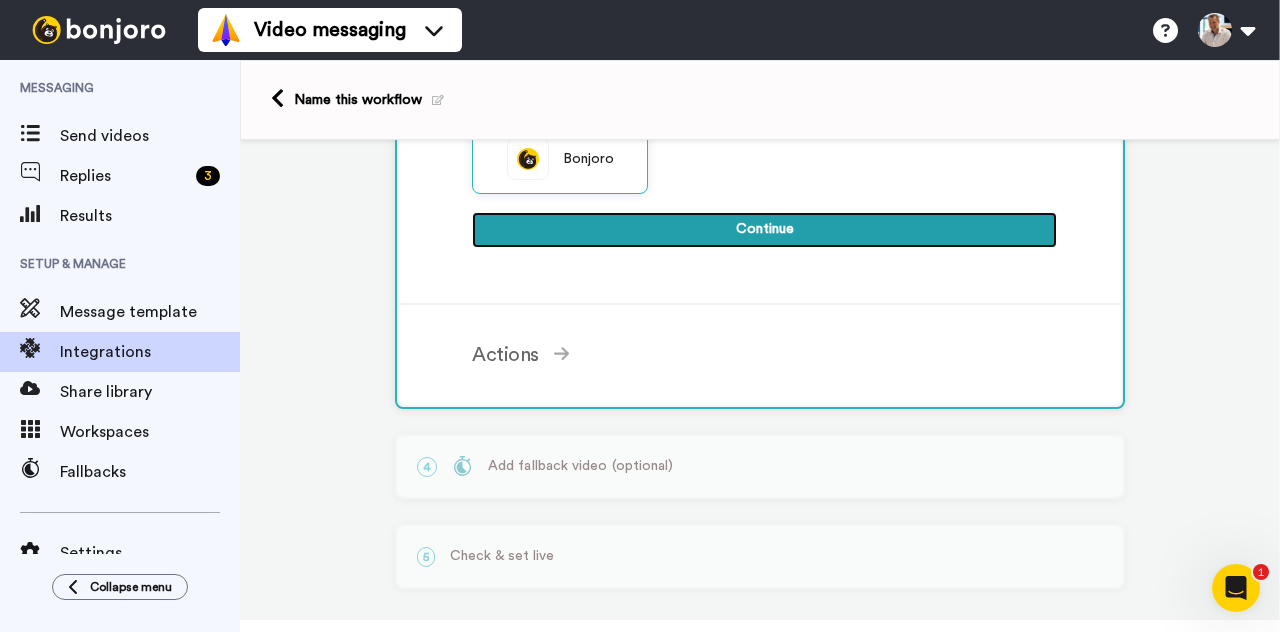 click on "Continue" at bounding box center [764, 230] 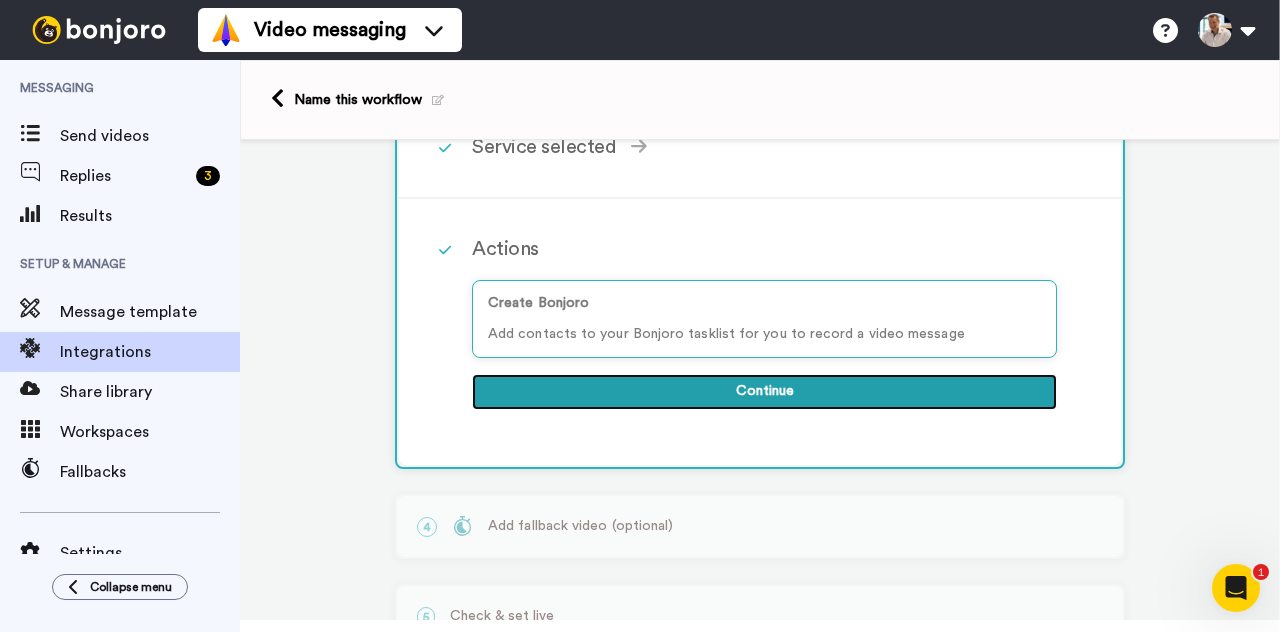 click on "Continue" at bounding box center (764, 392) 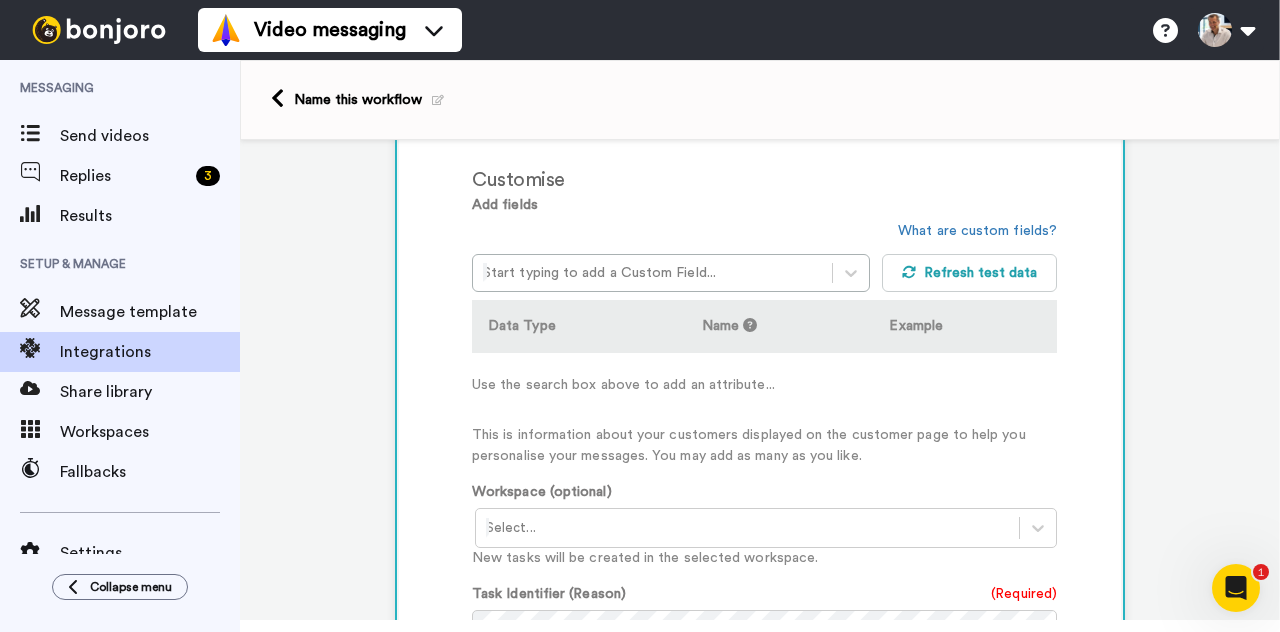 scroll, scrollTop: 384, scrollLeft: 0, axis: vertical 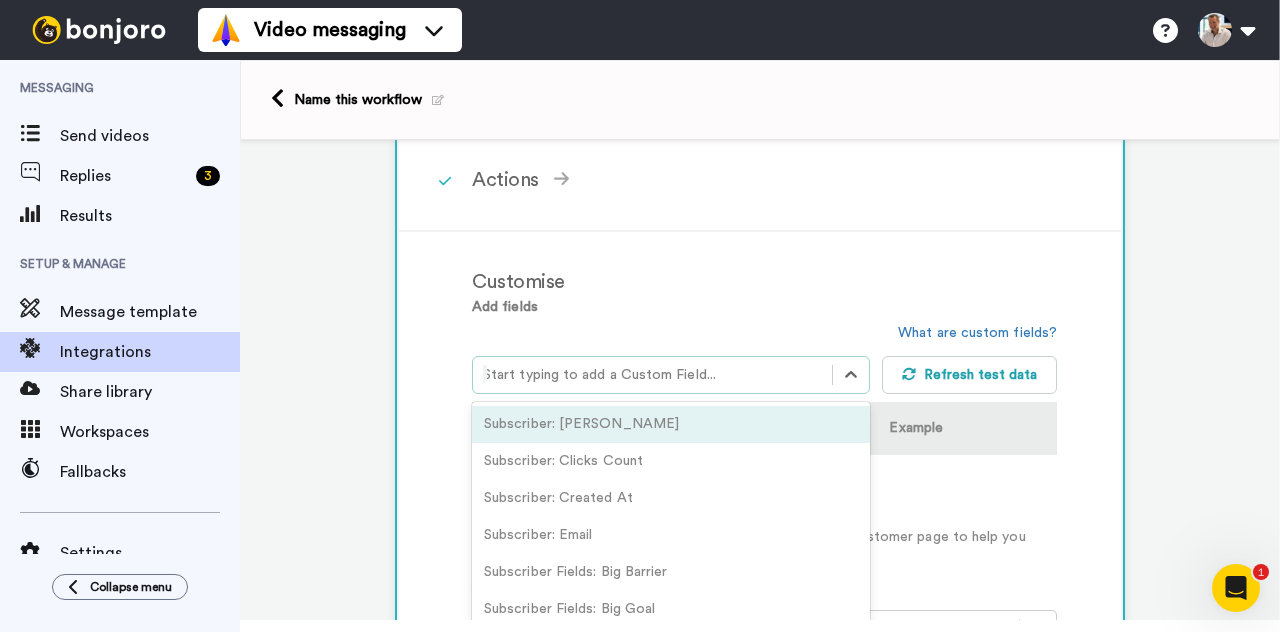 click at bounding box center (652, 375) 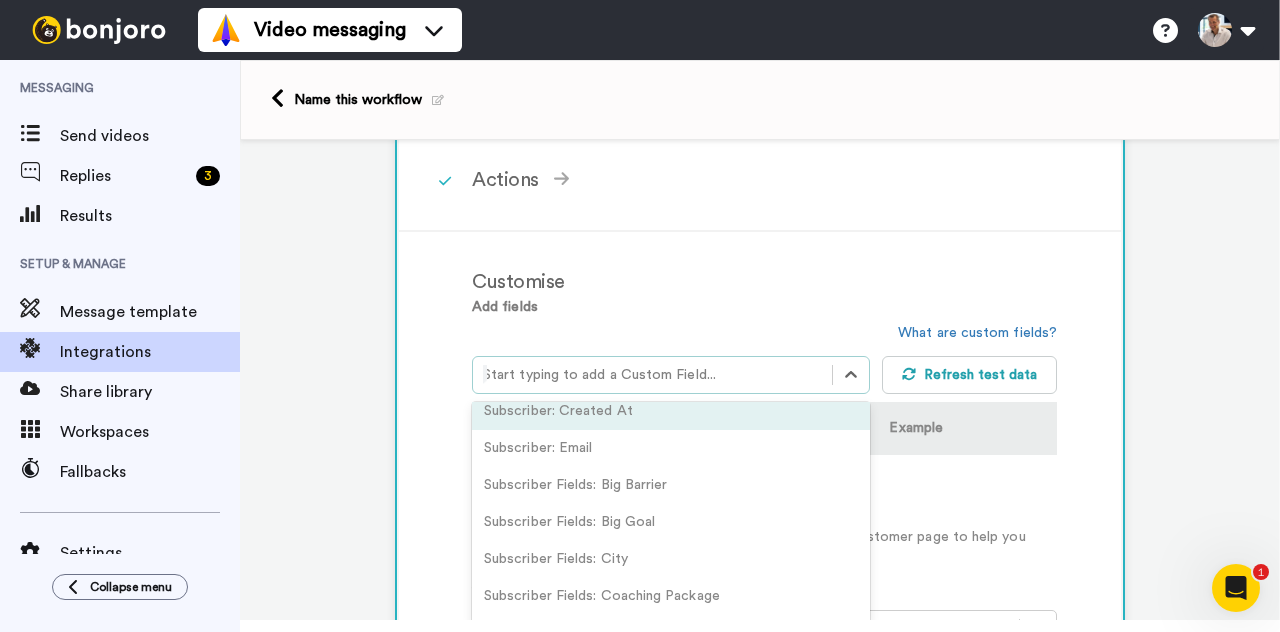 scroll, scrollTop: 90, scrollLeft: 0, axis: vertical 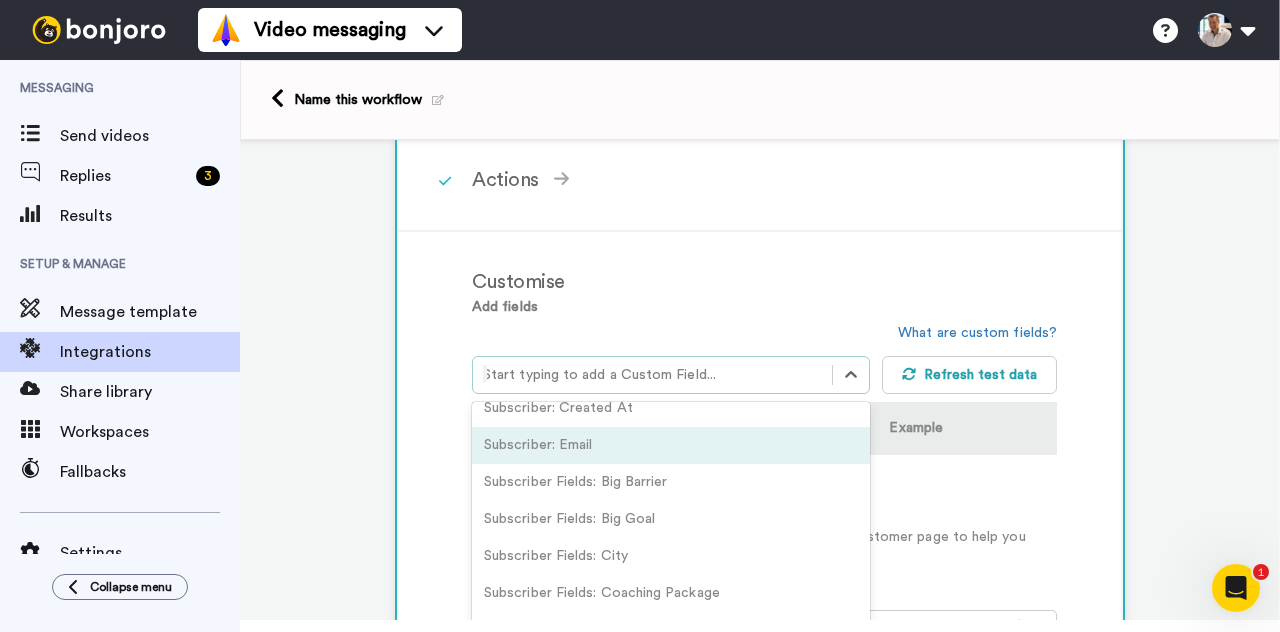 click on "Subscriber: Email" at bounding box center (671, 445) 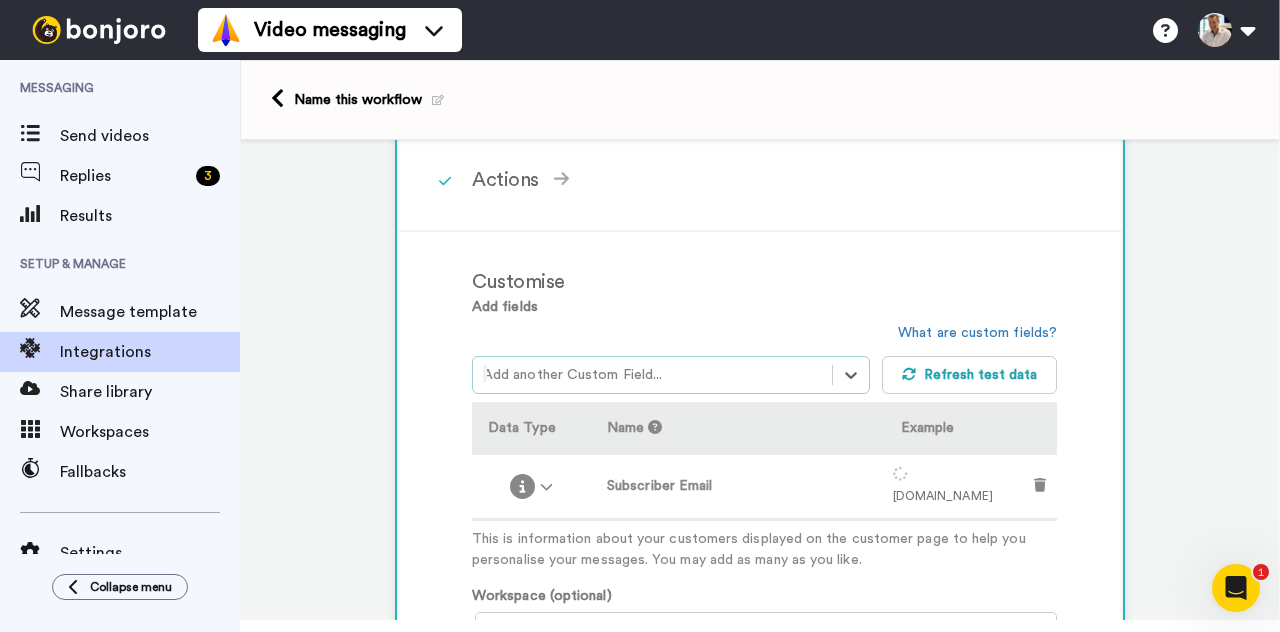 click at bounding box center [652, 375] 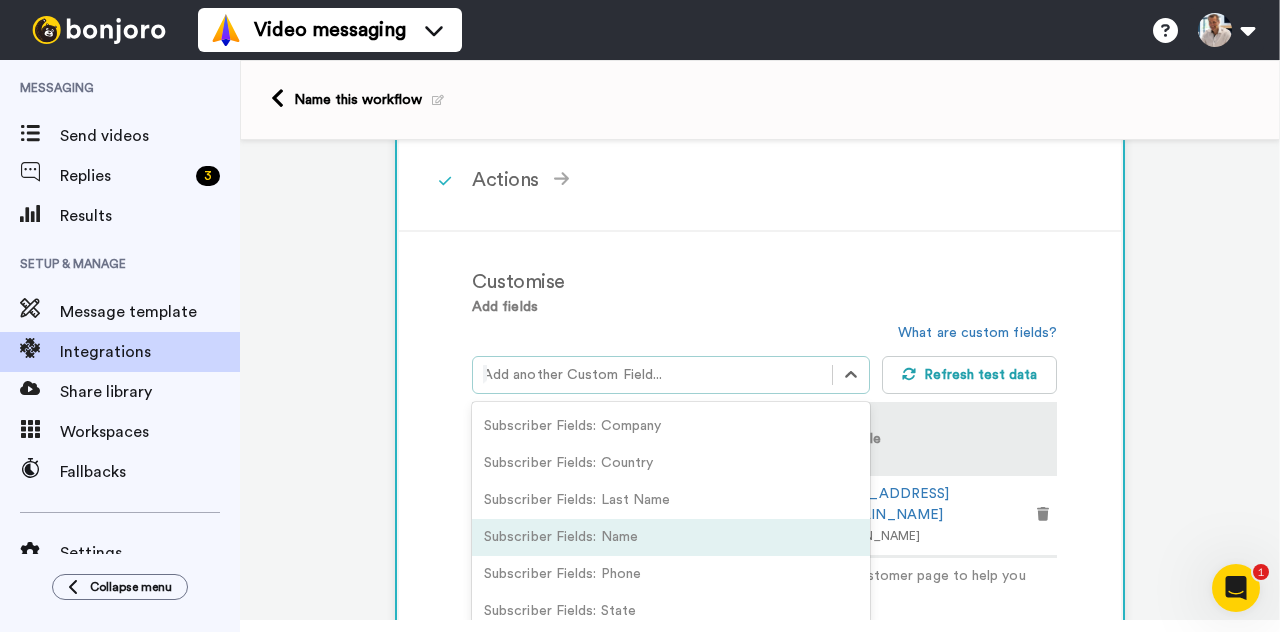 scroll, scrollTop: 295, scrollLeft: 0, axis: vertical 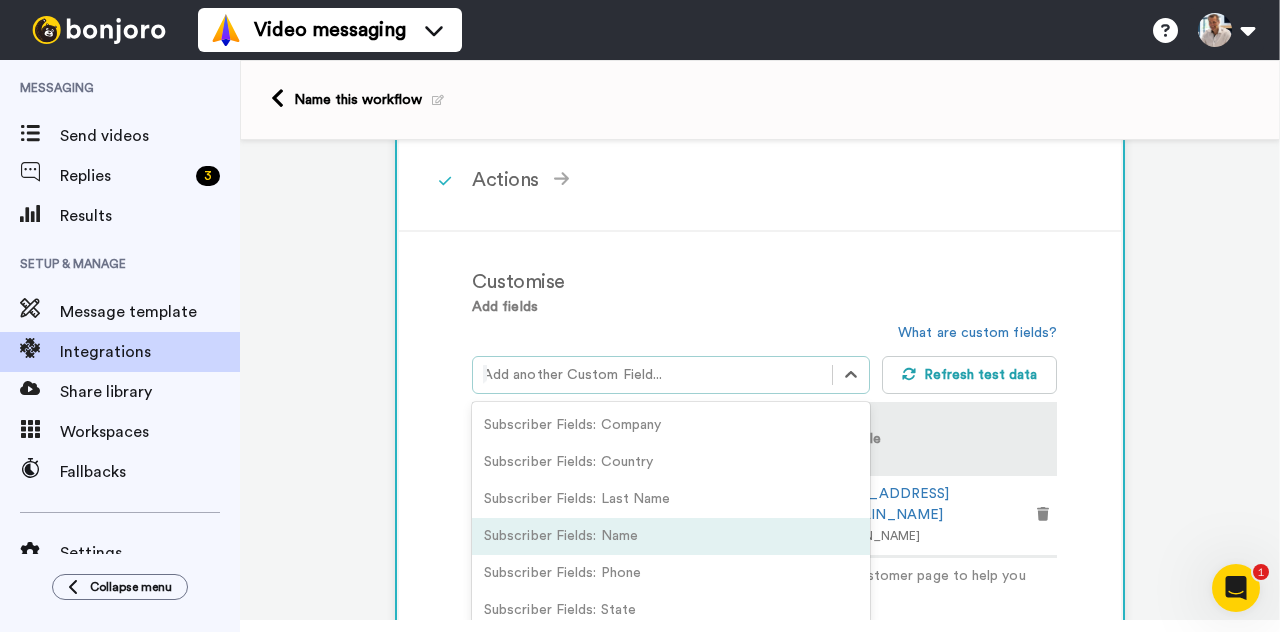 click on "Subscriber Fields: Name" at bounding box center [671, 536] 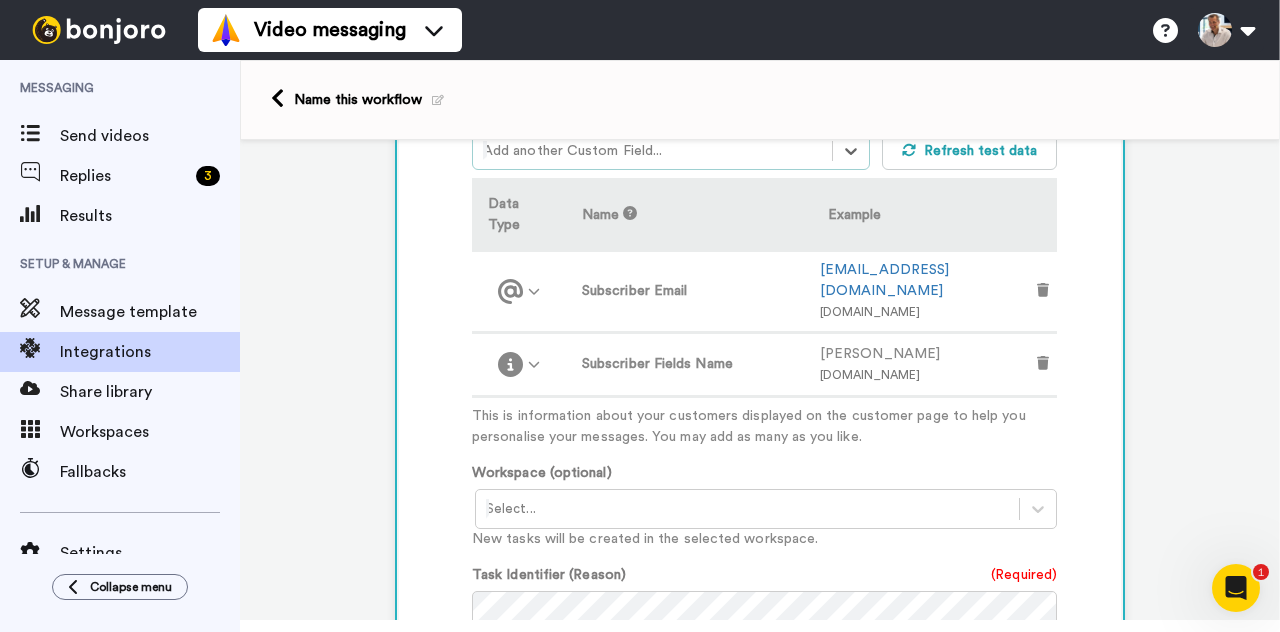 scroll, scrollTop: 690, scrollLeft: 0, axis: vertical 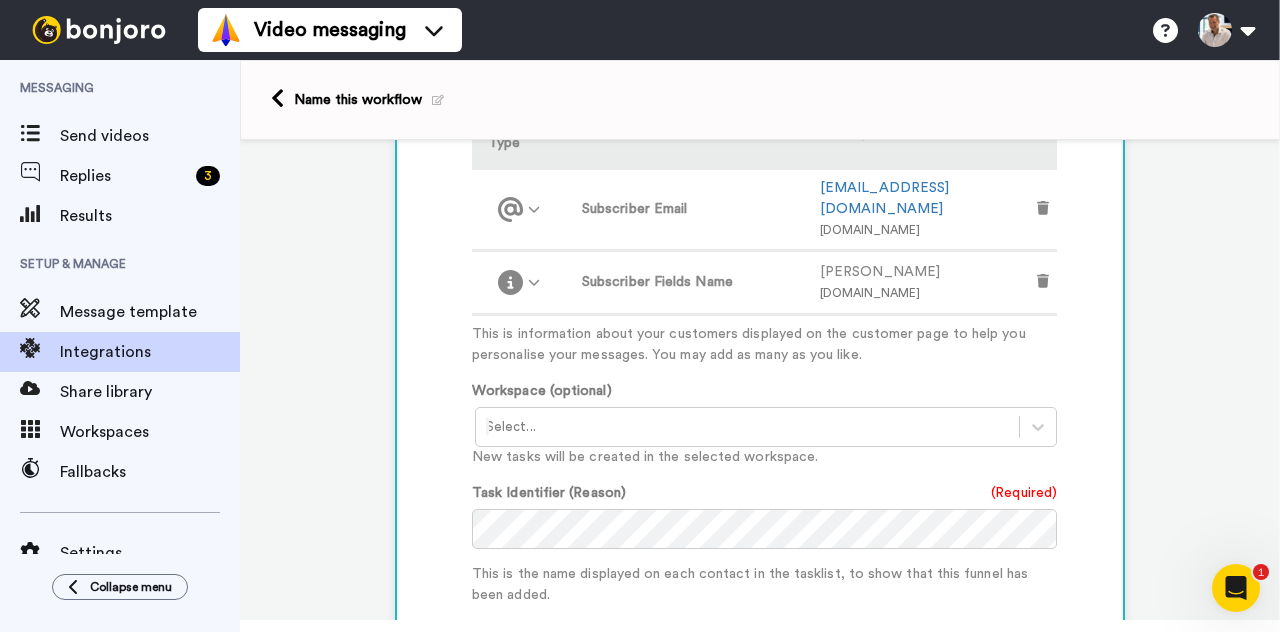 click at bounding box center [747, 427] 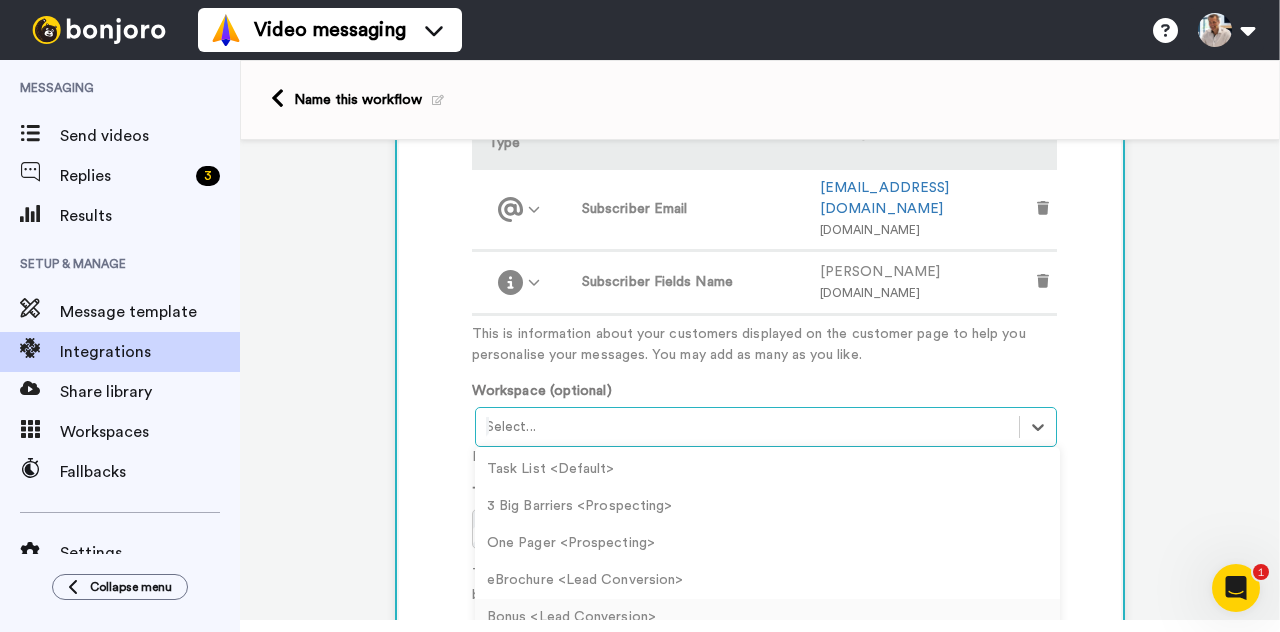 click on "Bonus <Lead Conversion>" at bounding box center (767, 617) 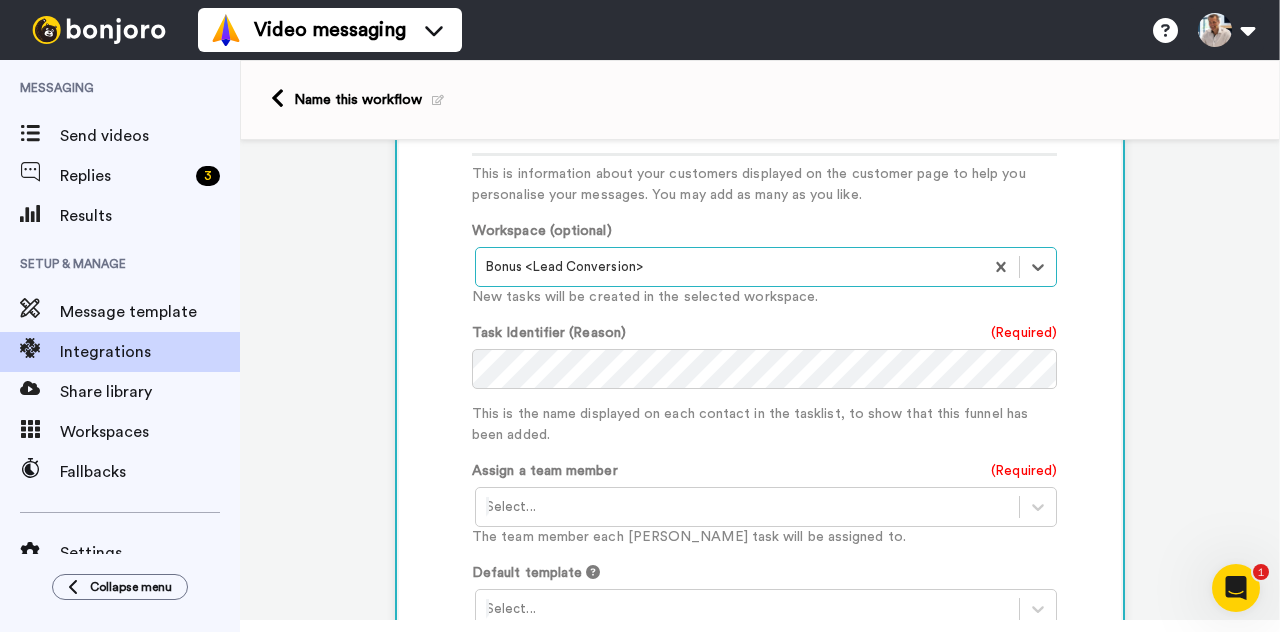 scroll, scrollTop: 852, scrollLeft: 0, axis: vertical 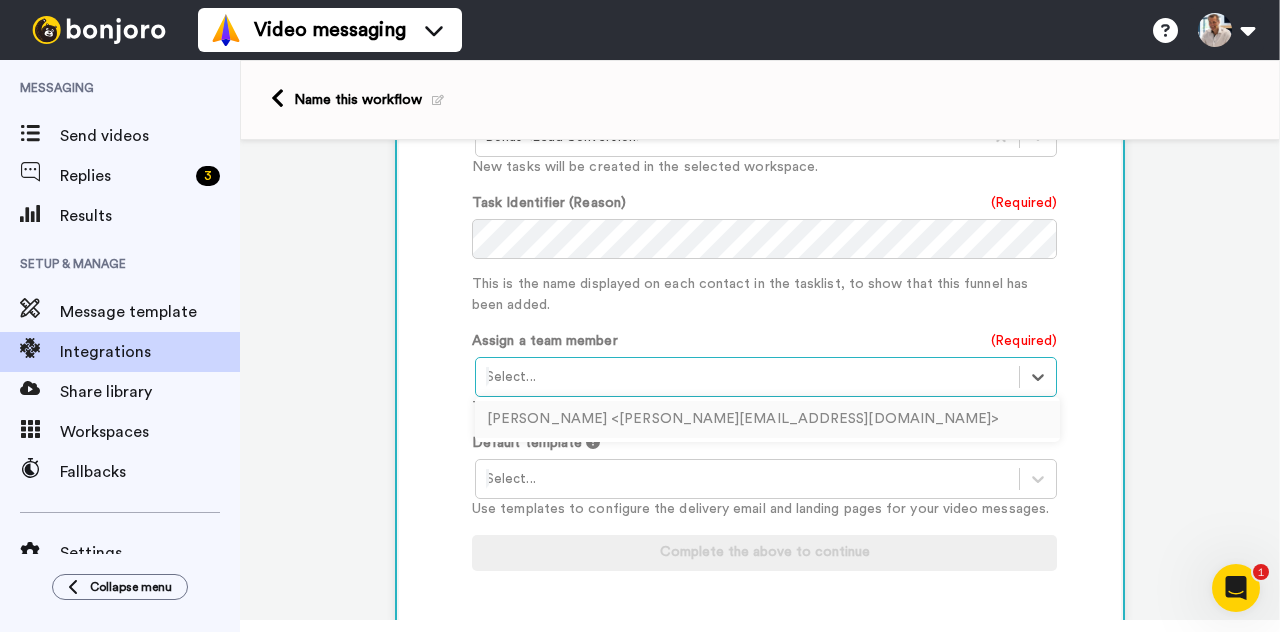 click at bounding box center (747, 377) 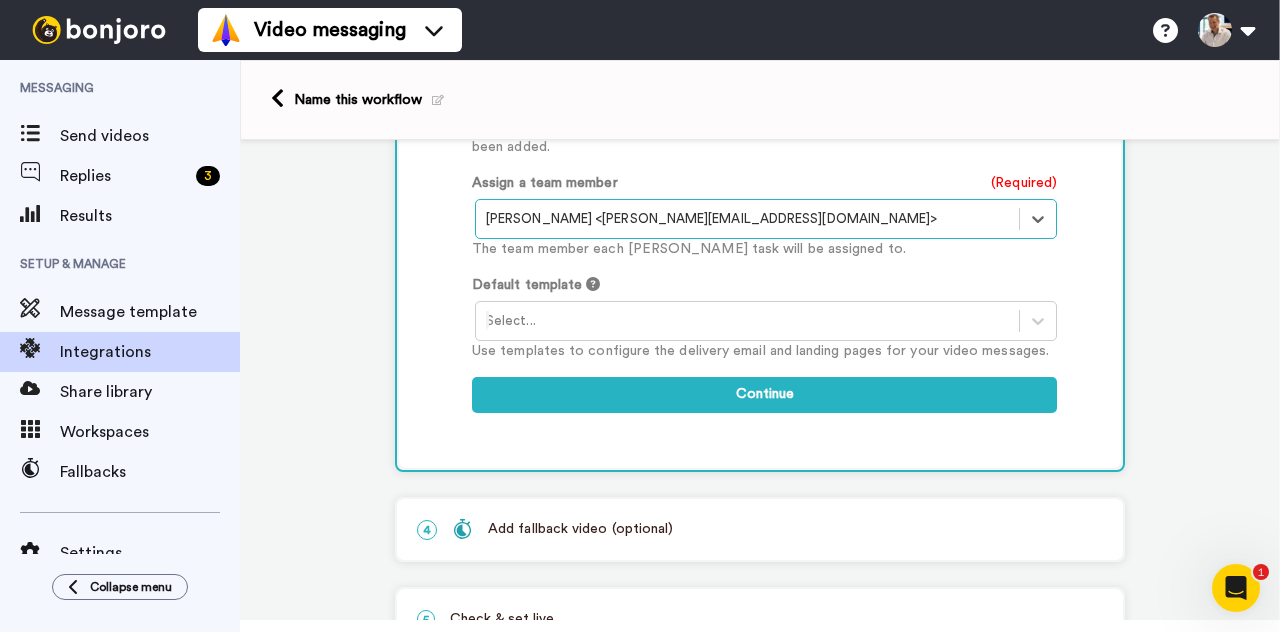 scroll, scrollTop: 1142, scrollLeft: 0, axis: vertical 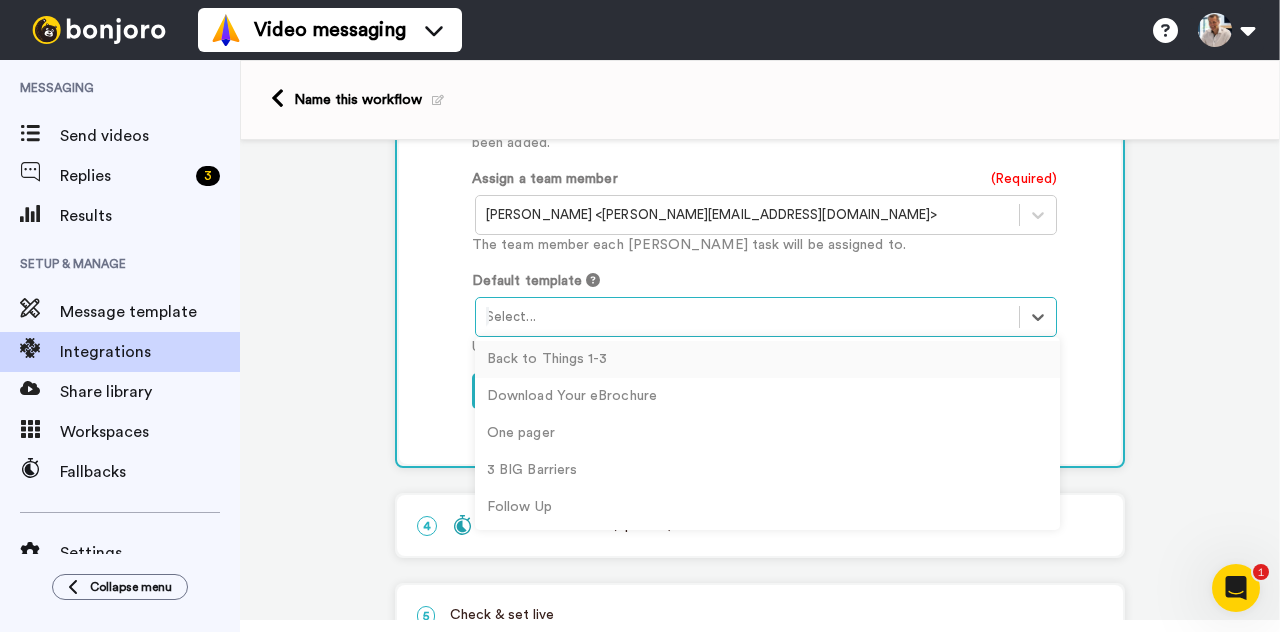 click at bounding box center [747, 317] 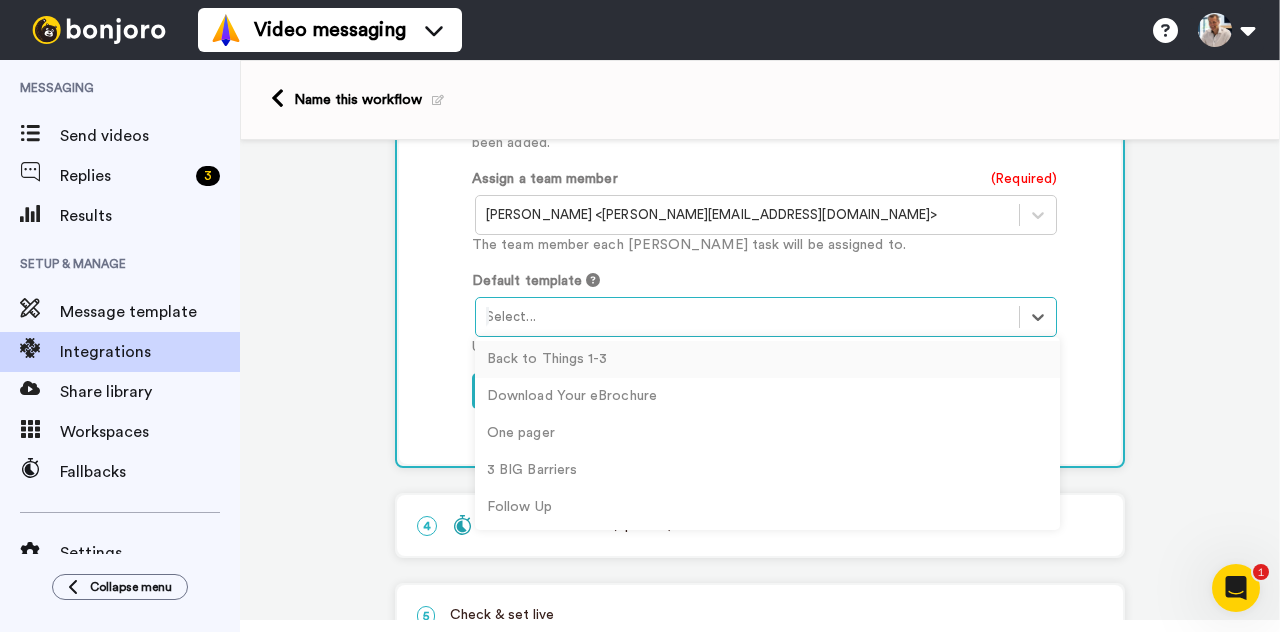 click on "Back to Things 1-3" at bounding box center [767, 359] 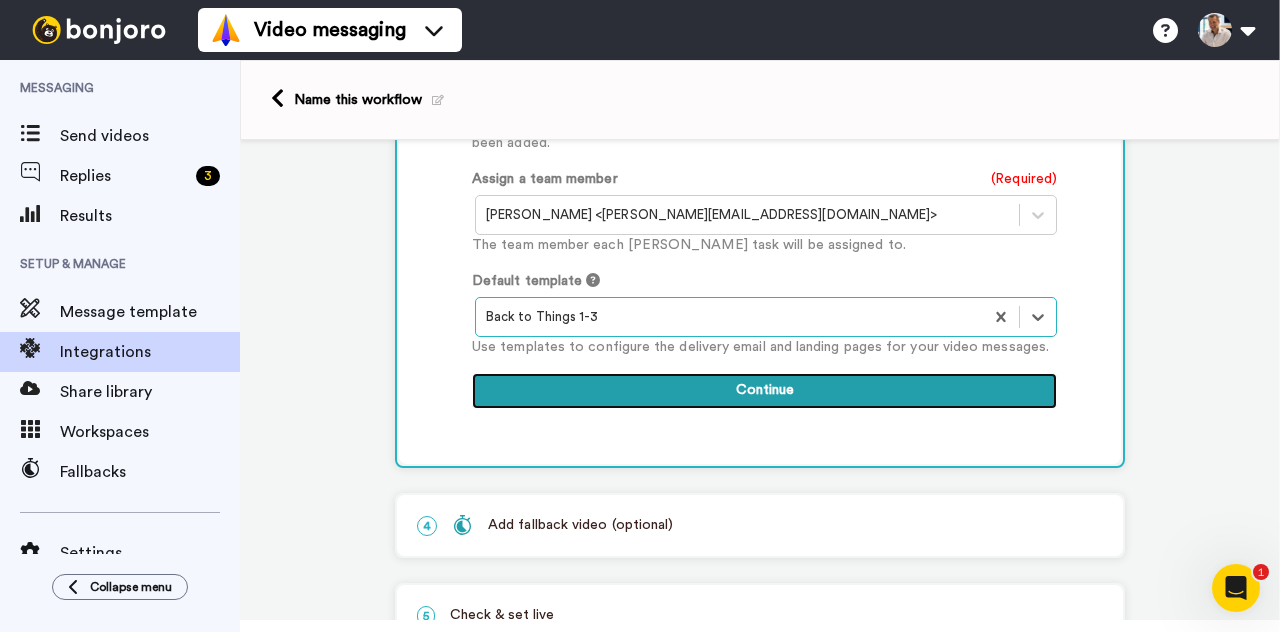 click on "Continue" at bounding box center [764, 391] 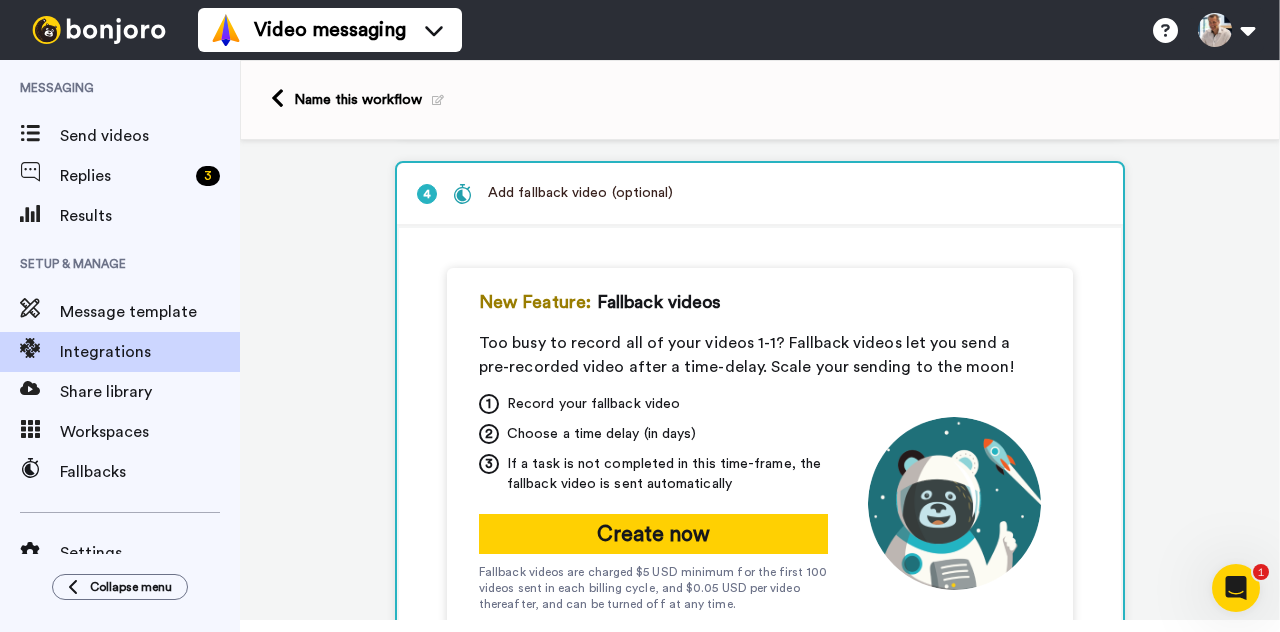 scroll, scrollTop: 546, scrollLeft: 0, axis: vertical 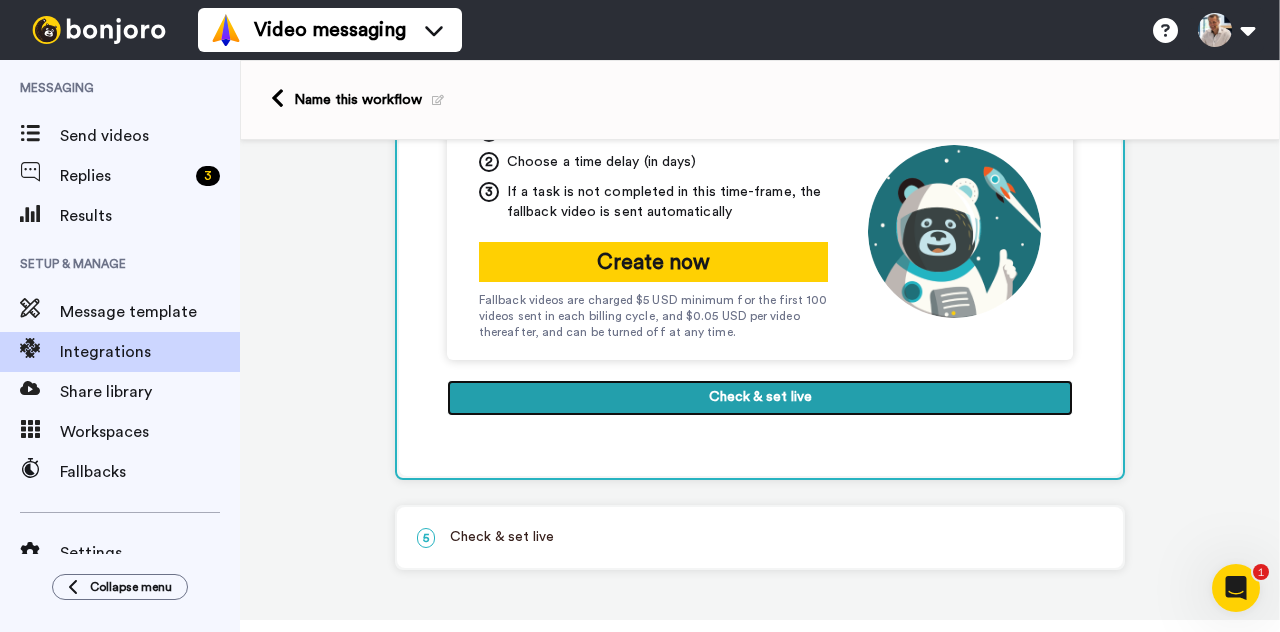 click on "Check & set live" at bounding box center [760, 398] 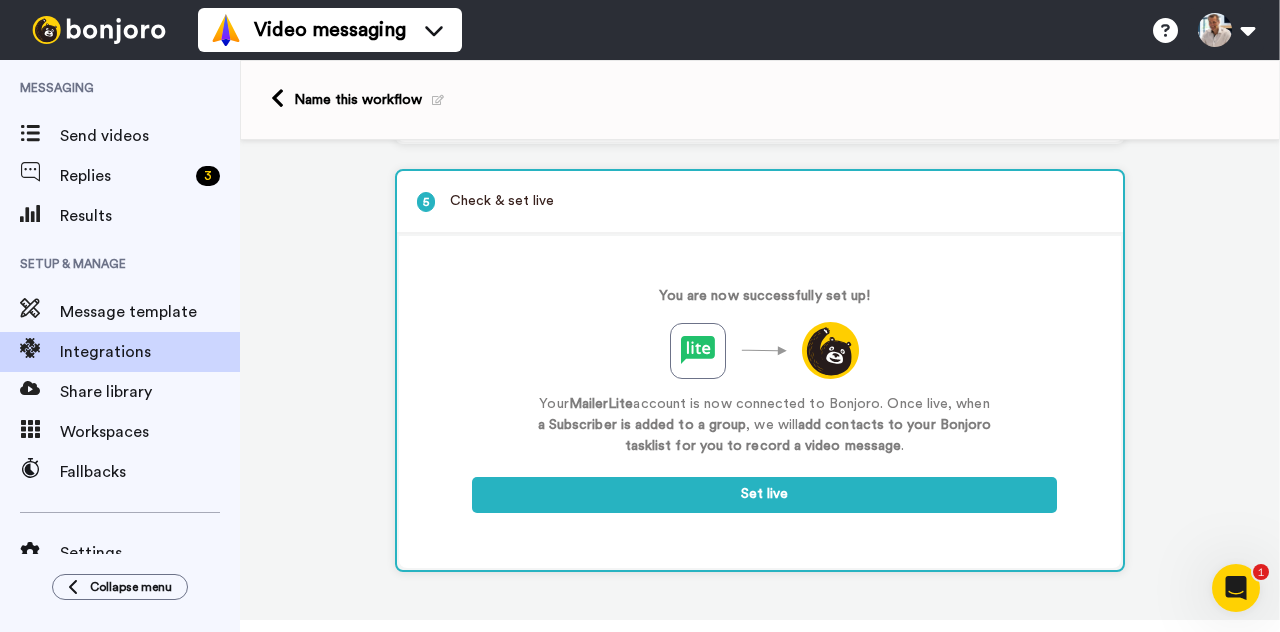 scroll, scrollTop: 358, scrollLeft: 0, axis: vertical 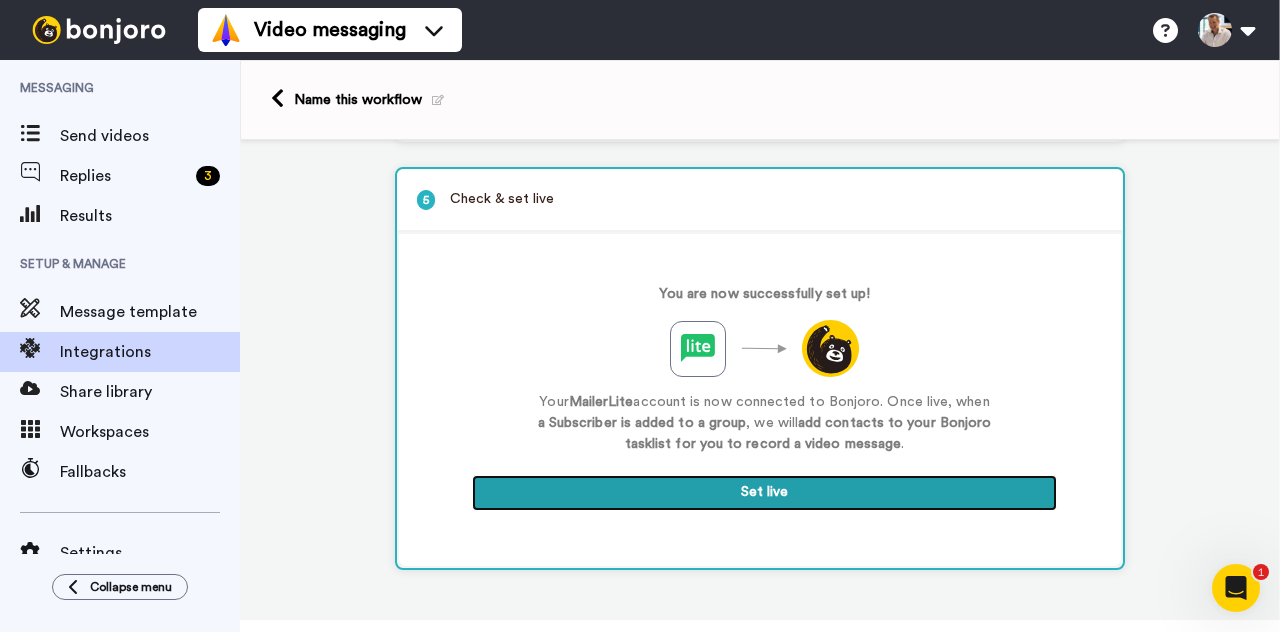 click on "Set live" at bounding box center (764, 493) 